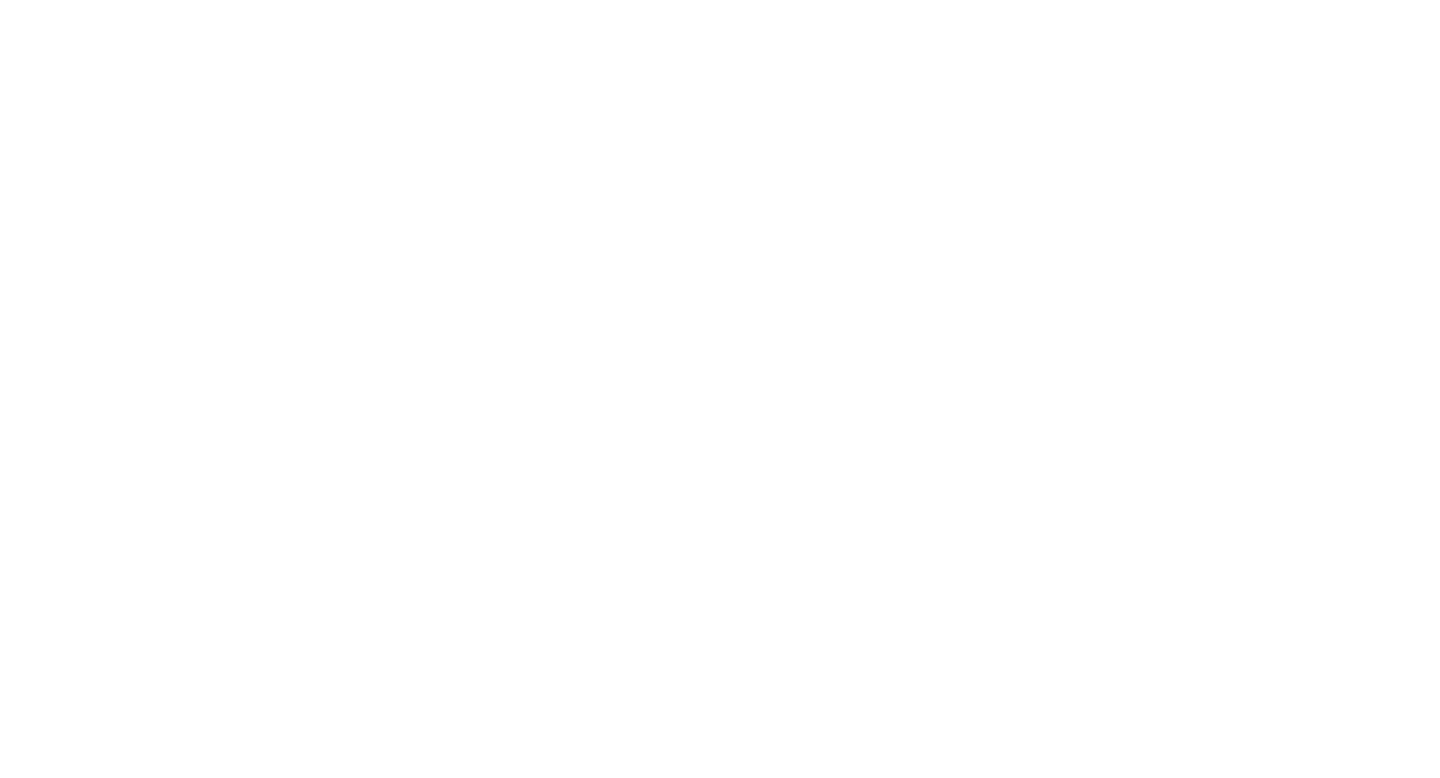 scroll, scrollTop: 0, scrollLeft: 0, axis: both 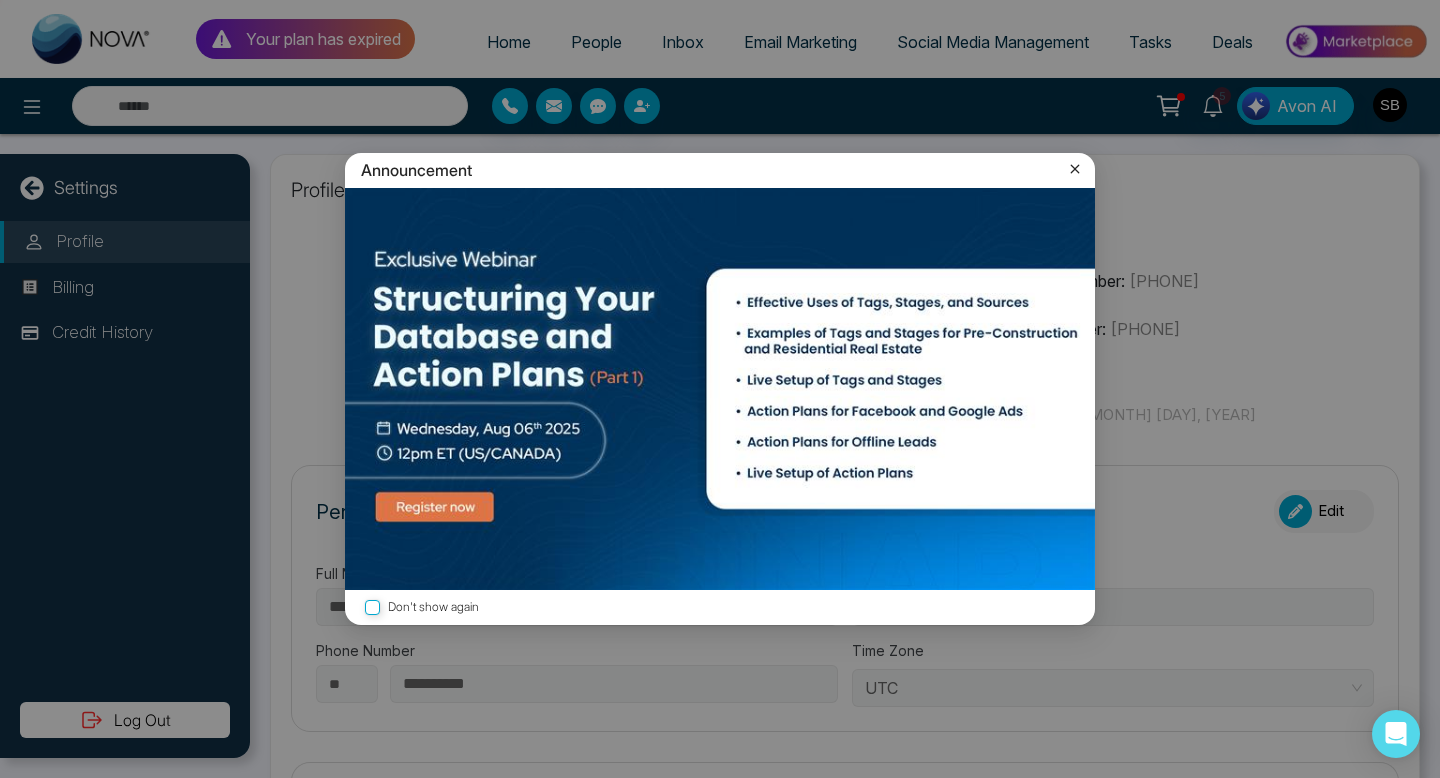 click on "Announcement   Don't show again" at bounding box center (720, 389) 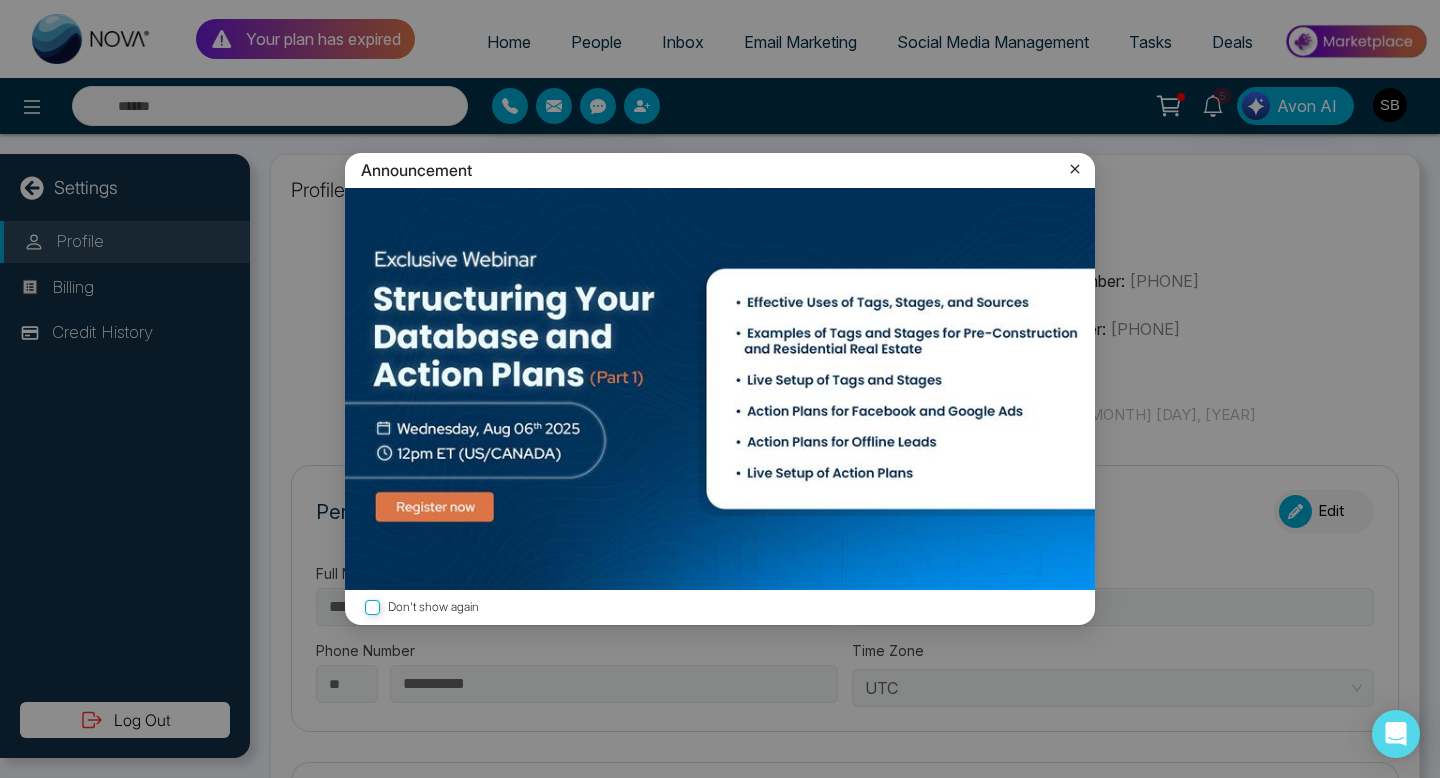 click 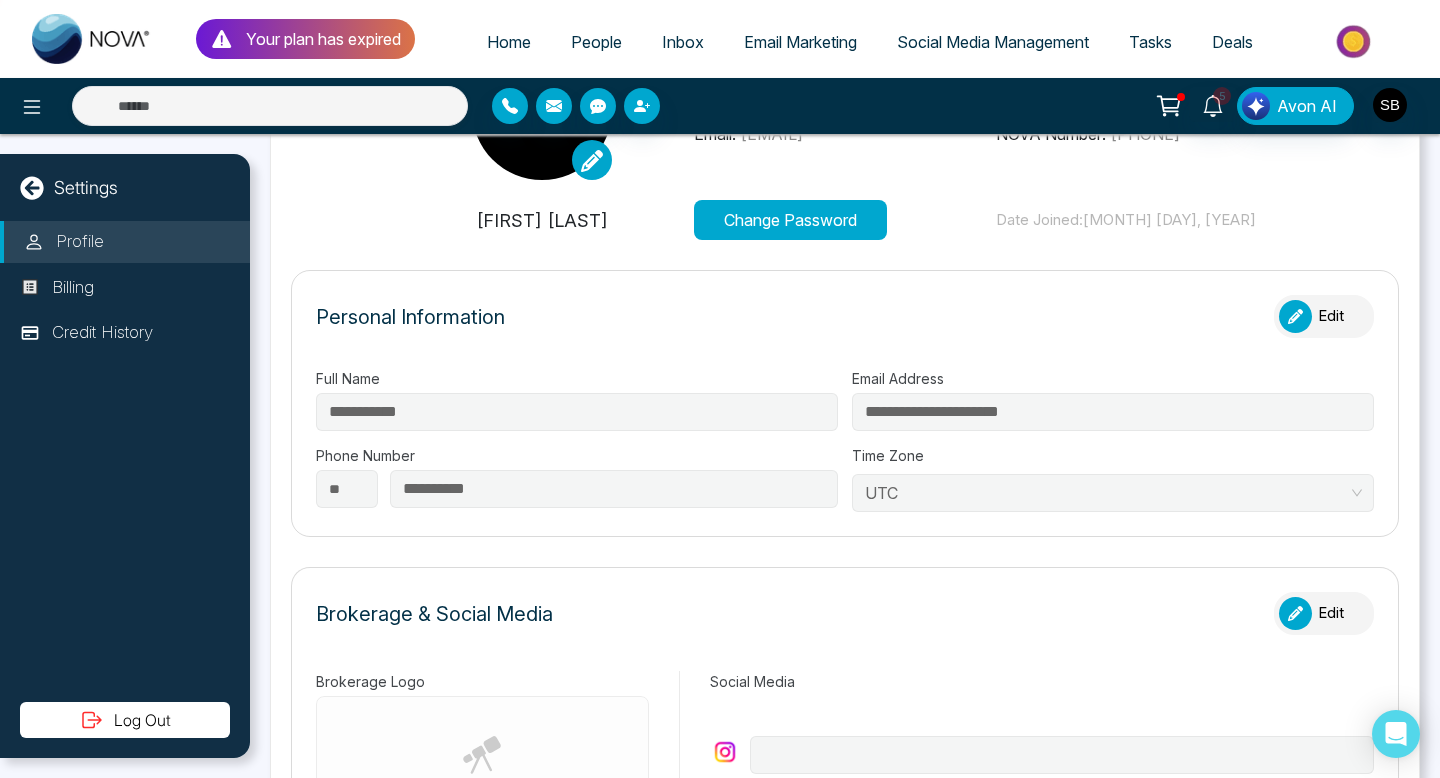 scroll, scrollTop: 0, scrollLeft: 0, axis: both 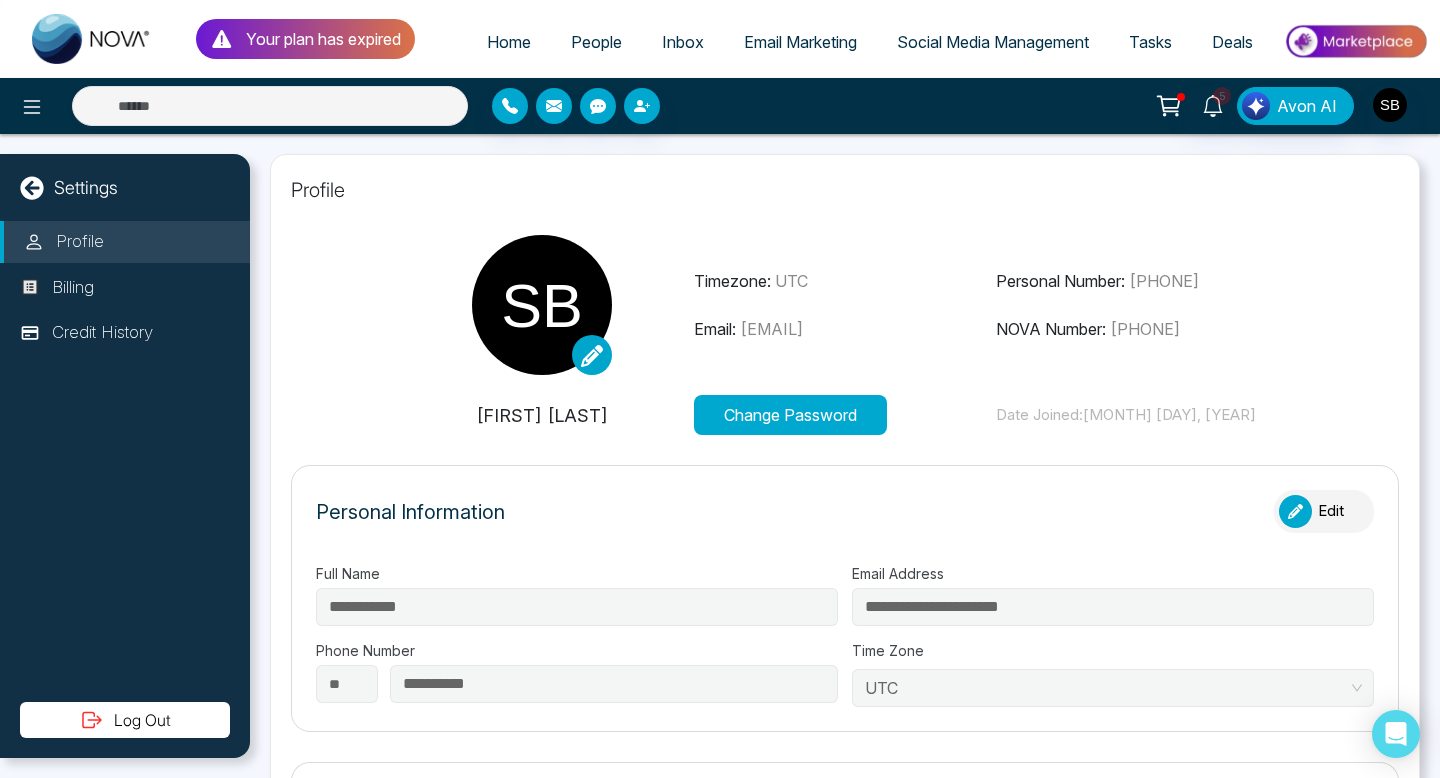 click on "Email Marketing" at bounding box center [800, 42] 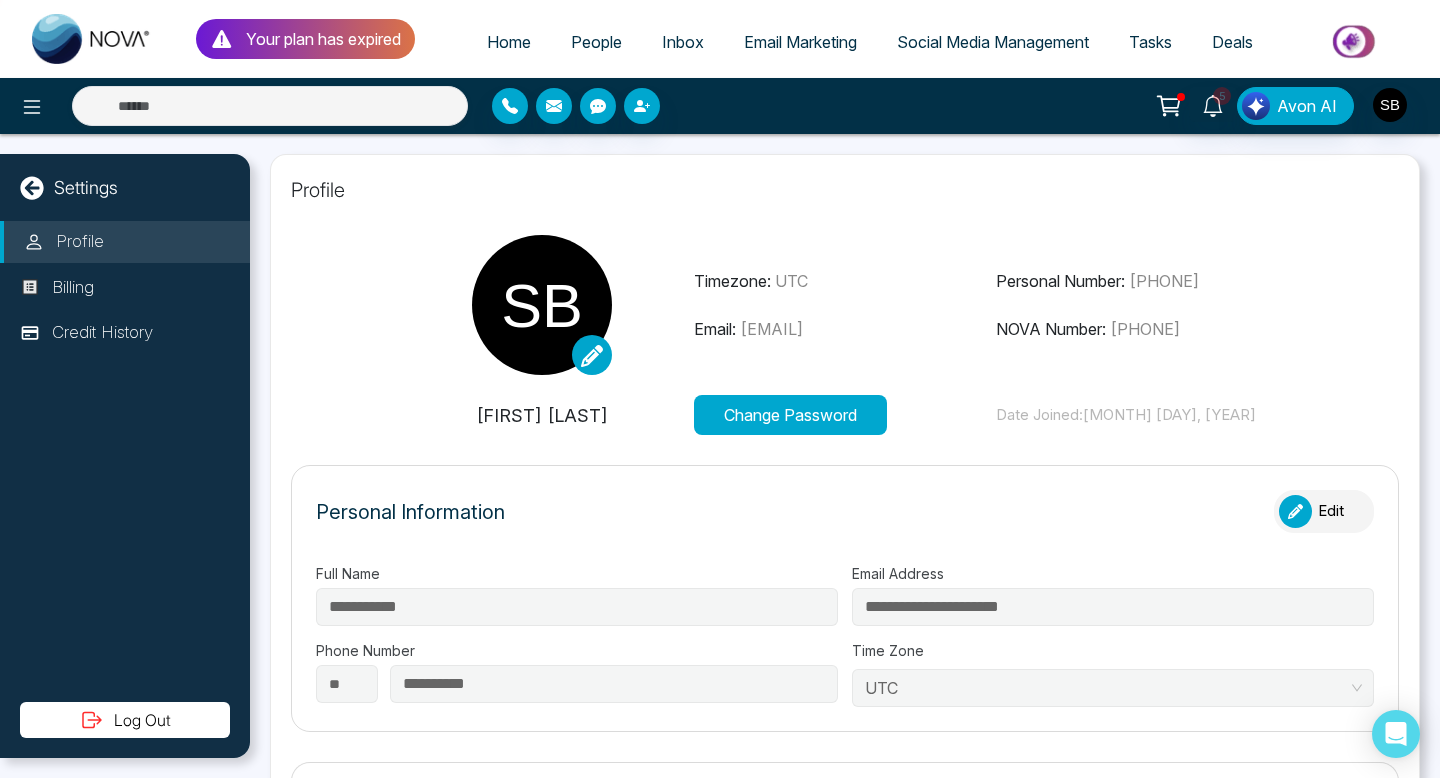 click on "Your plan has expired" at bounding box center (323, 39) 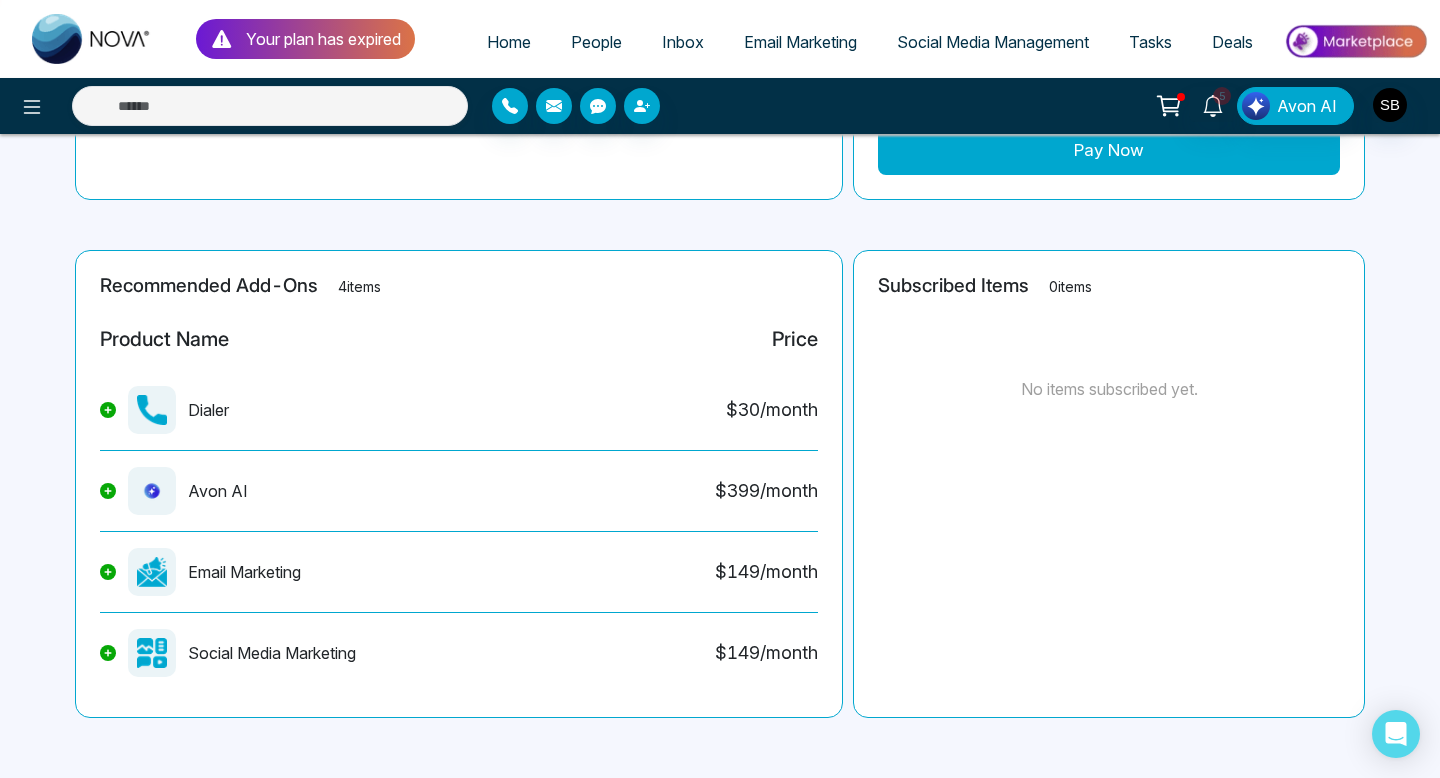 scroll, scrollTop: 0, scrollLeft: 0, axis: both 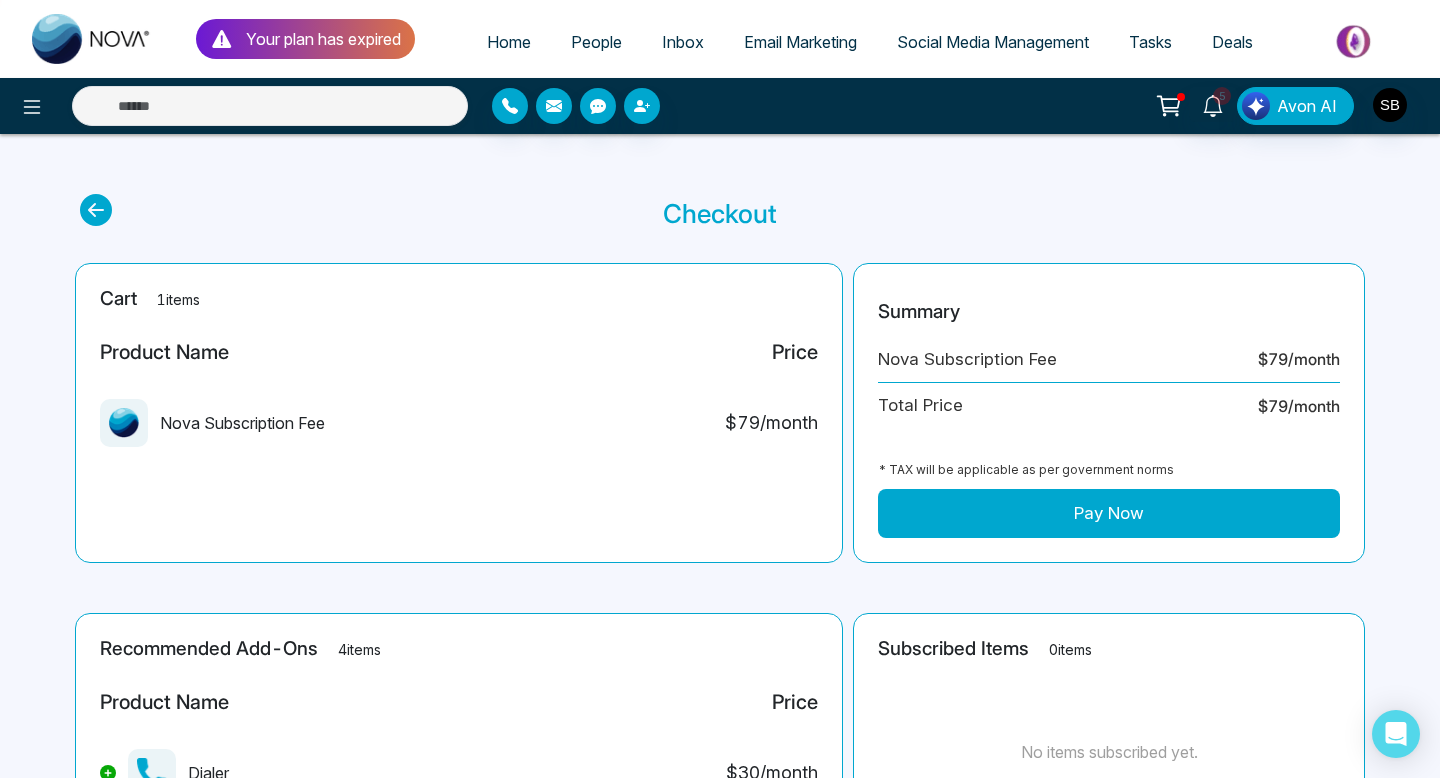click at bounding box center (92, 39) 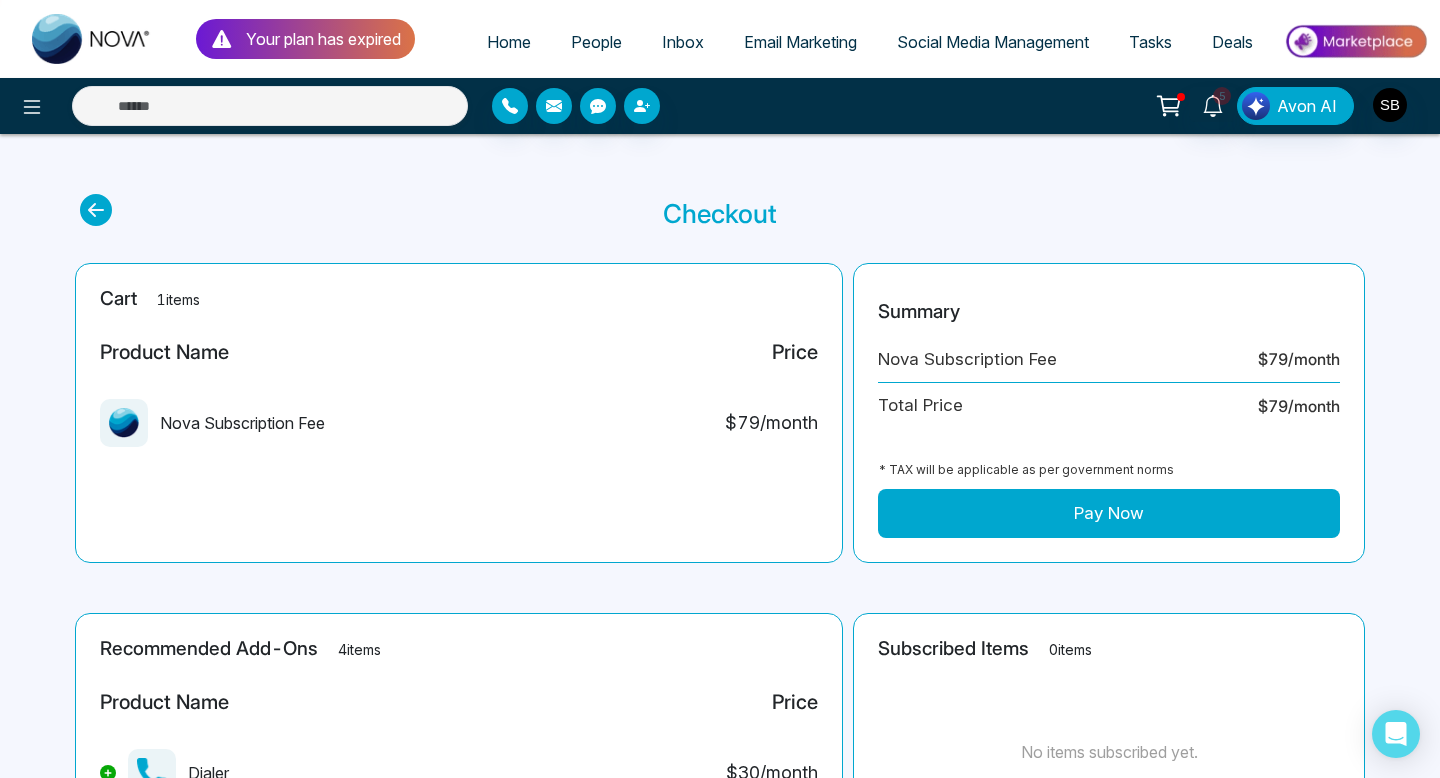 click on "Social Media Management" at bounding box center (993, 42) 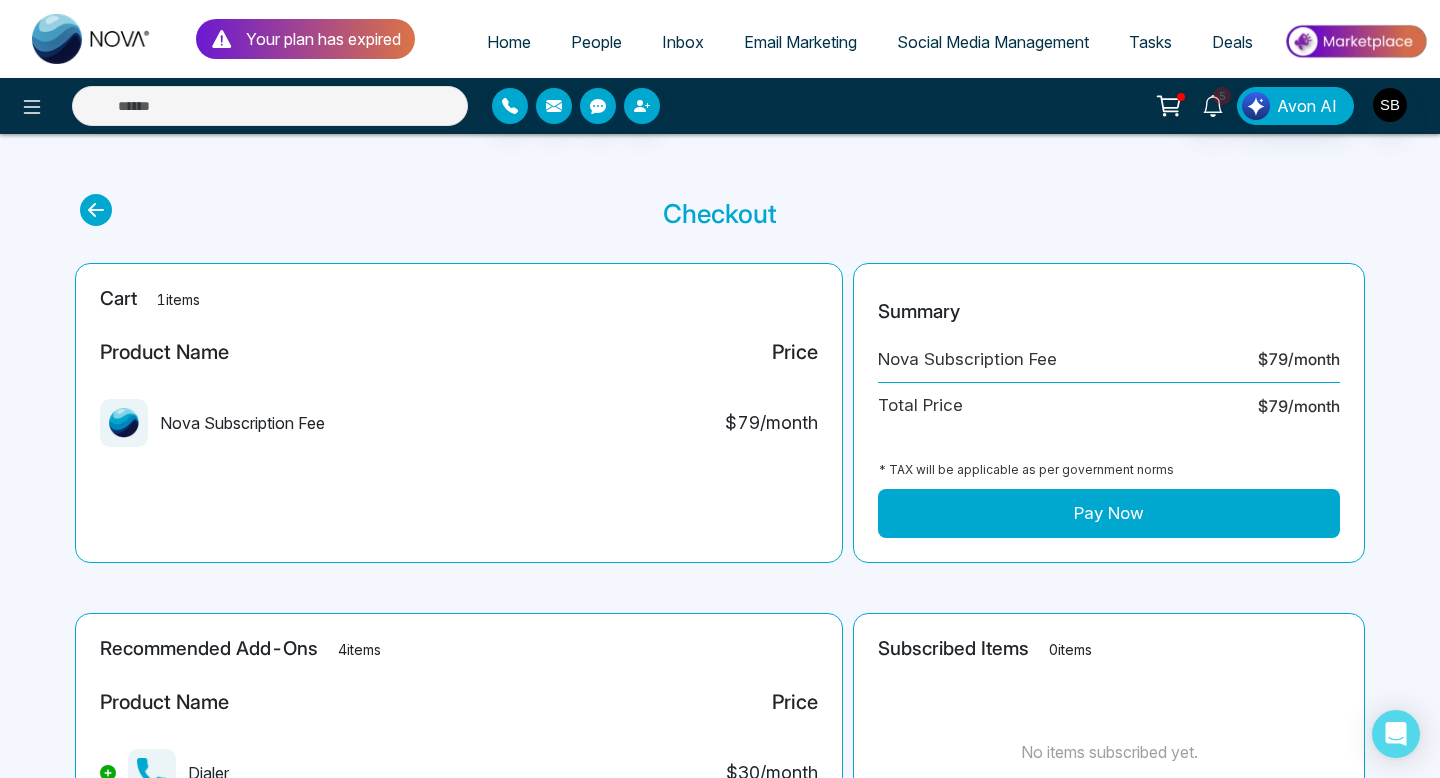 click at bounding box center [1355, 41] 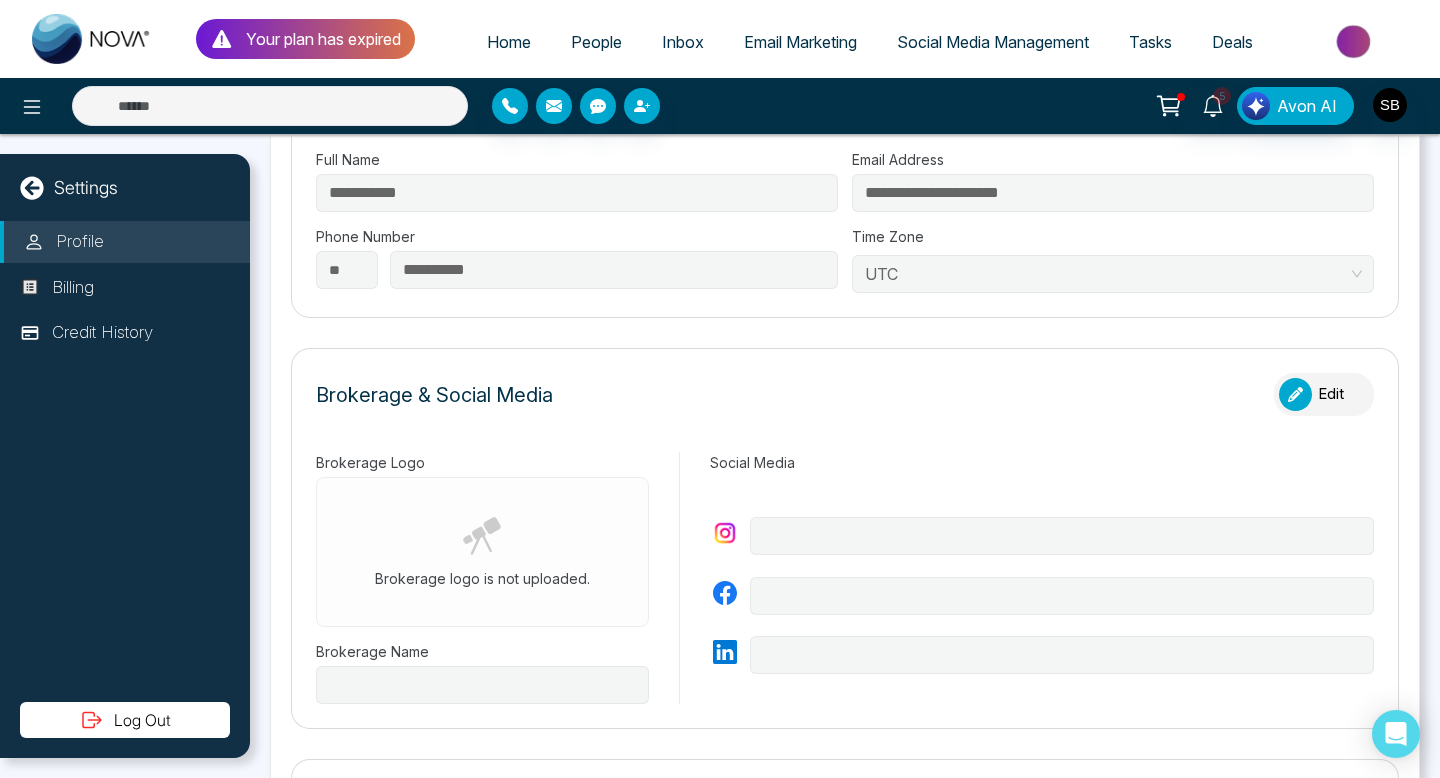 scroll, scrollTop: 0, scrollLeft: 0, axis: both 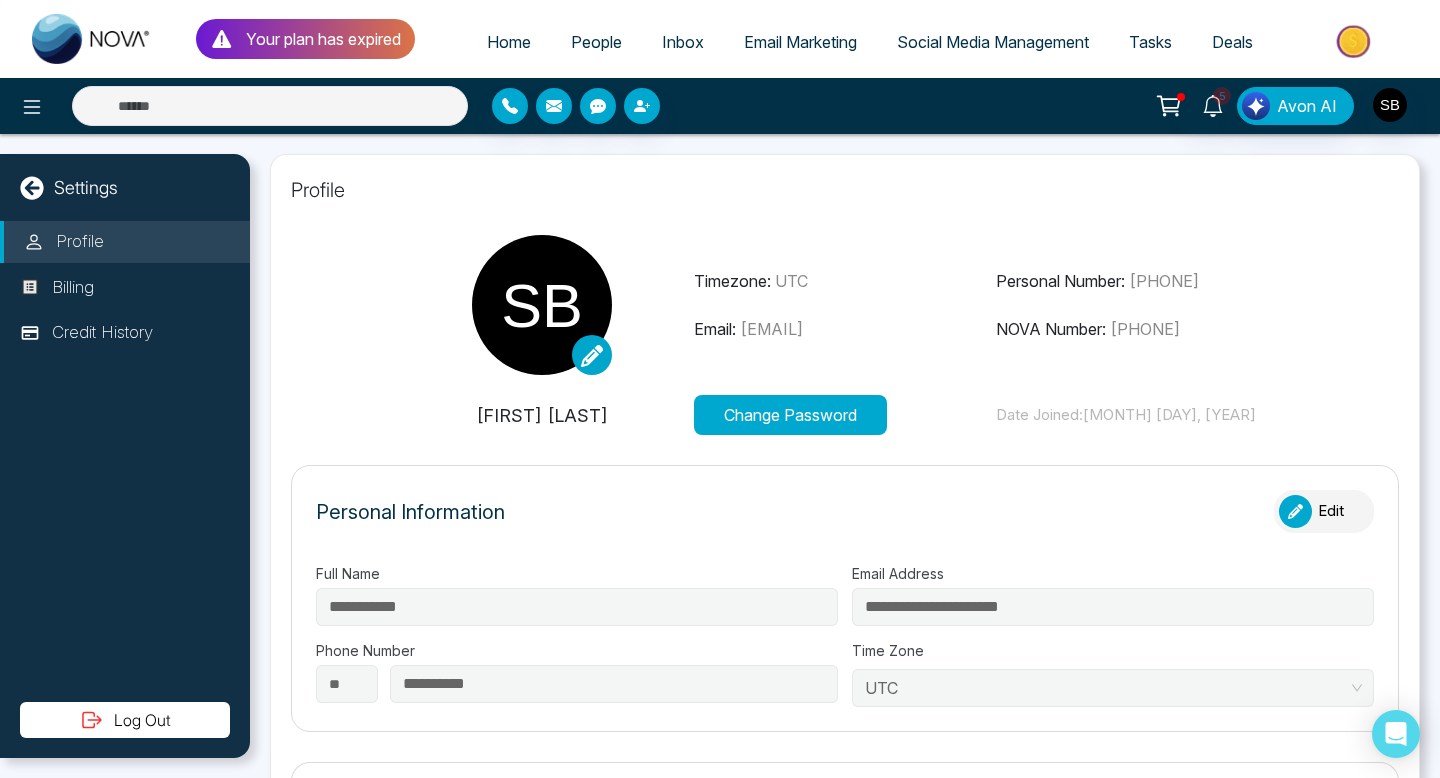 click on "Deals" at bounding box center (1232, 42) 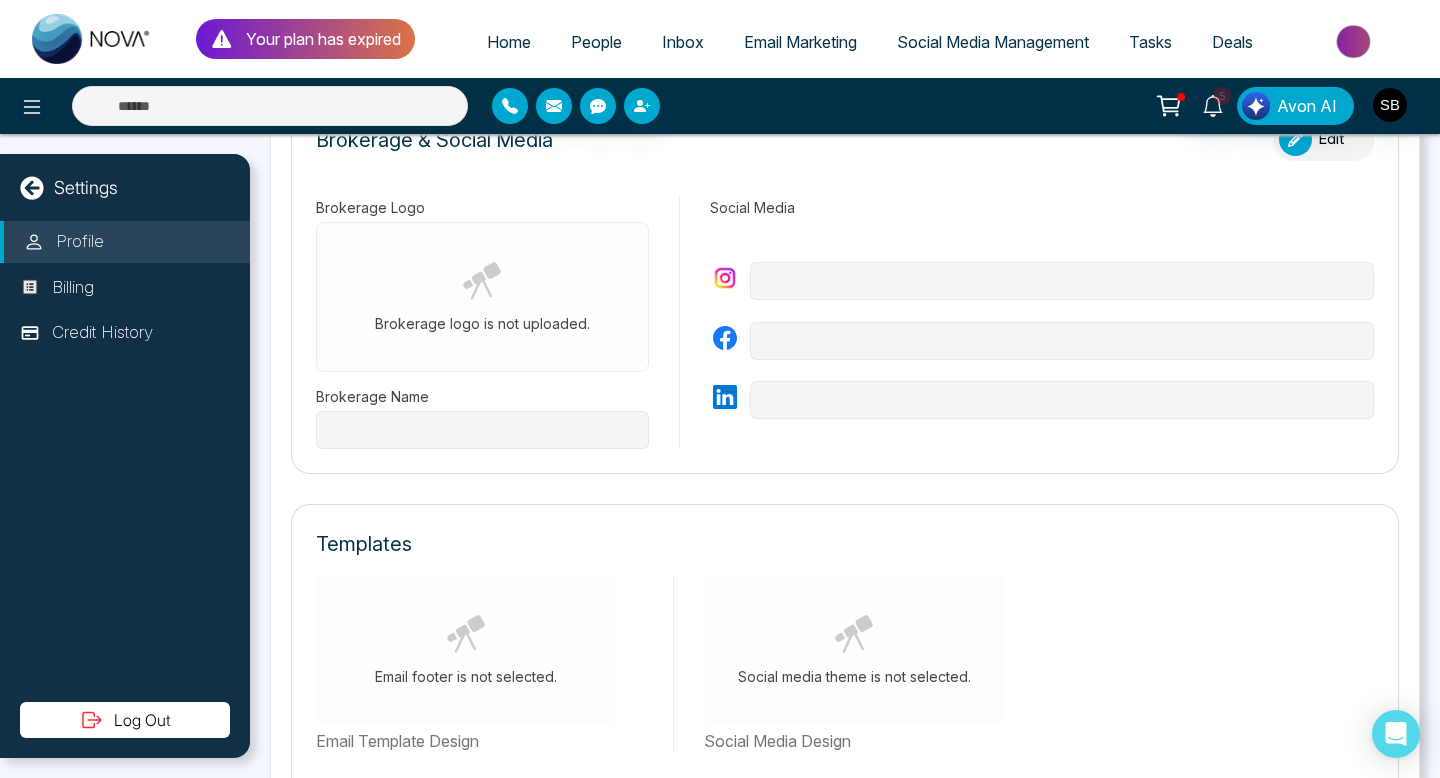 scroll, scrollTop: 321, scrollLeft: 0, axis: vertical 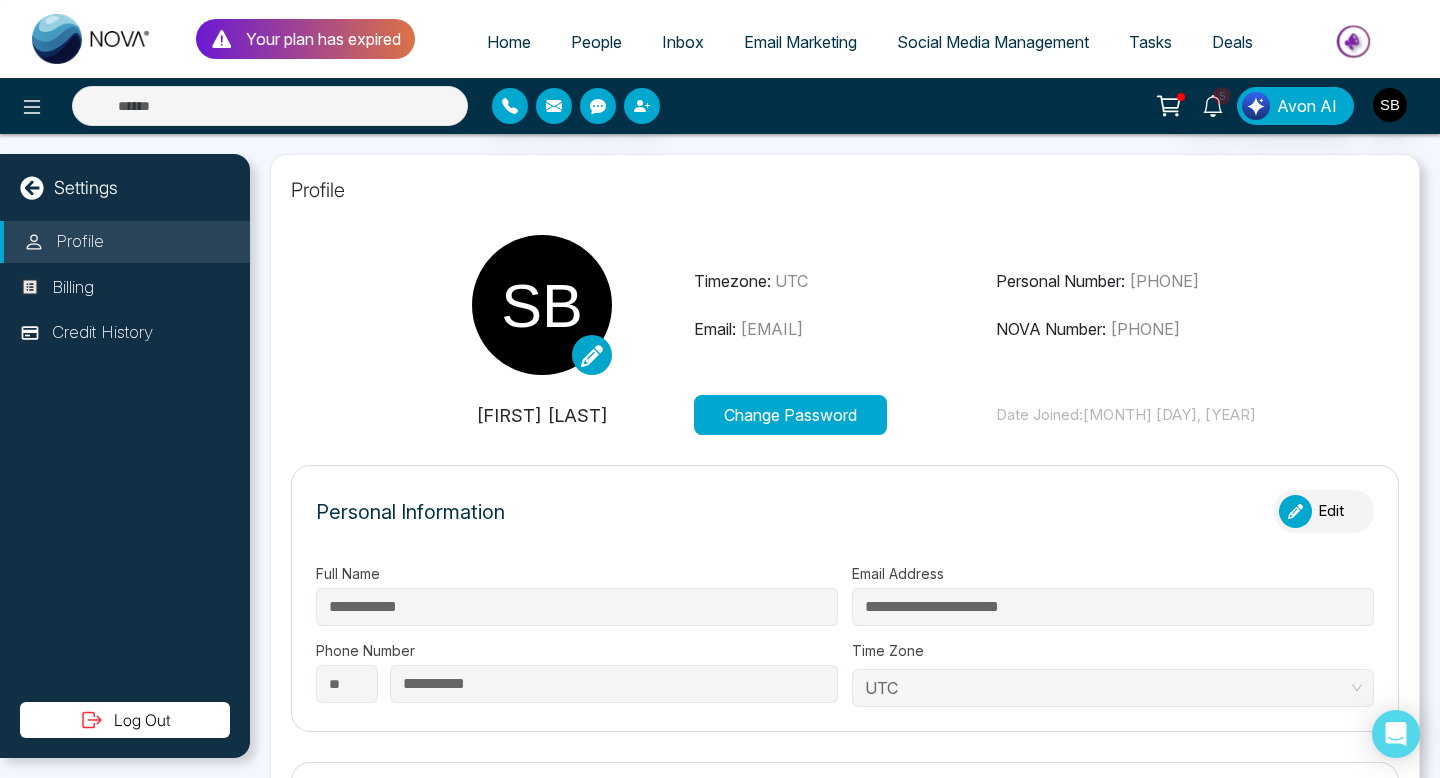 click on "Settings" at bounding box center (86, 187) 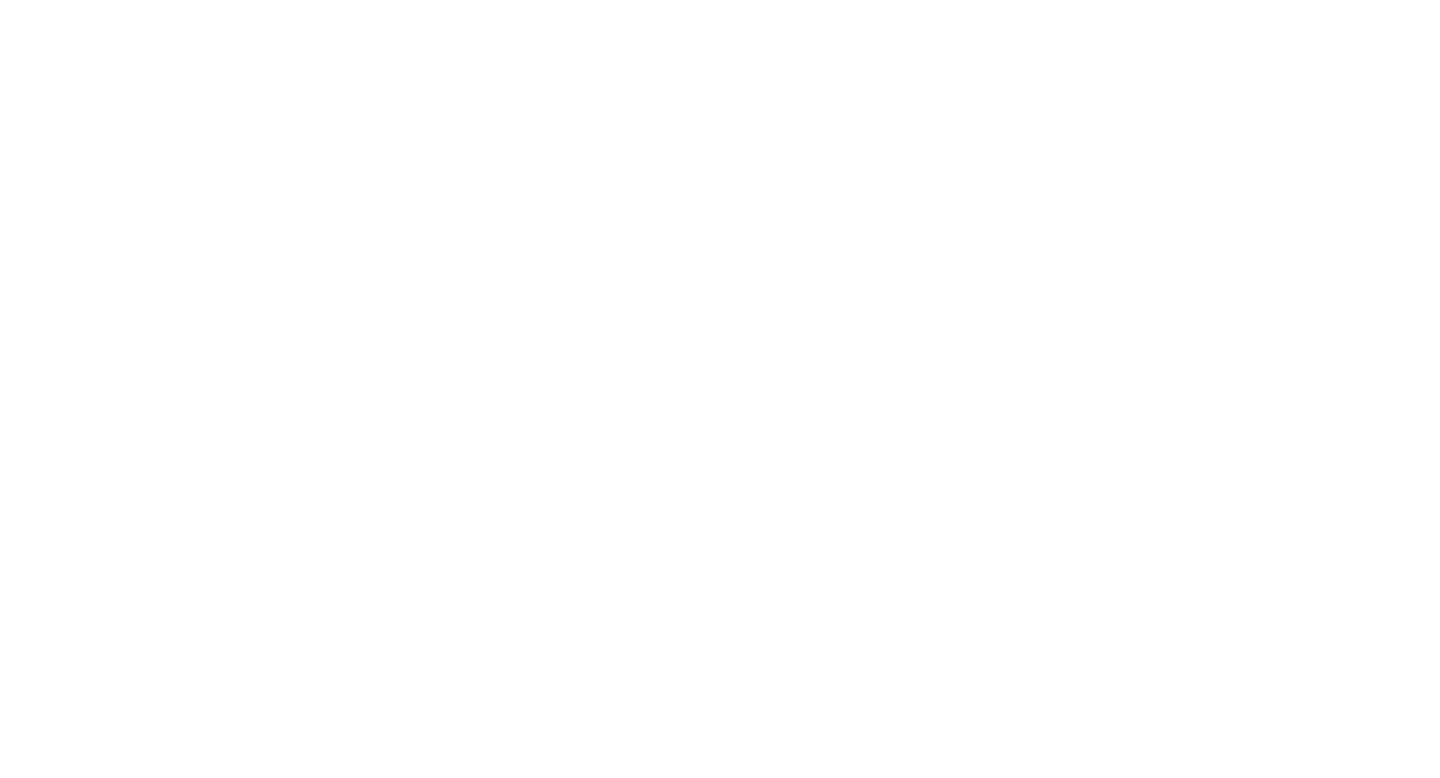 scroll, scrollTop: 0, scrollLeft: 0, axis: both 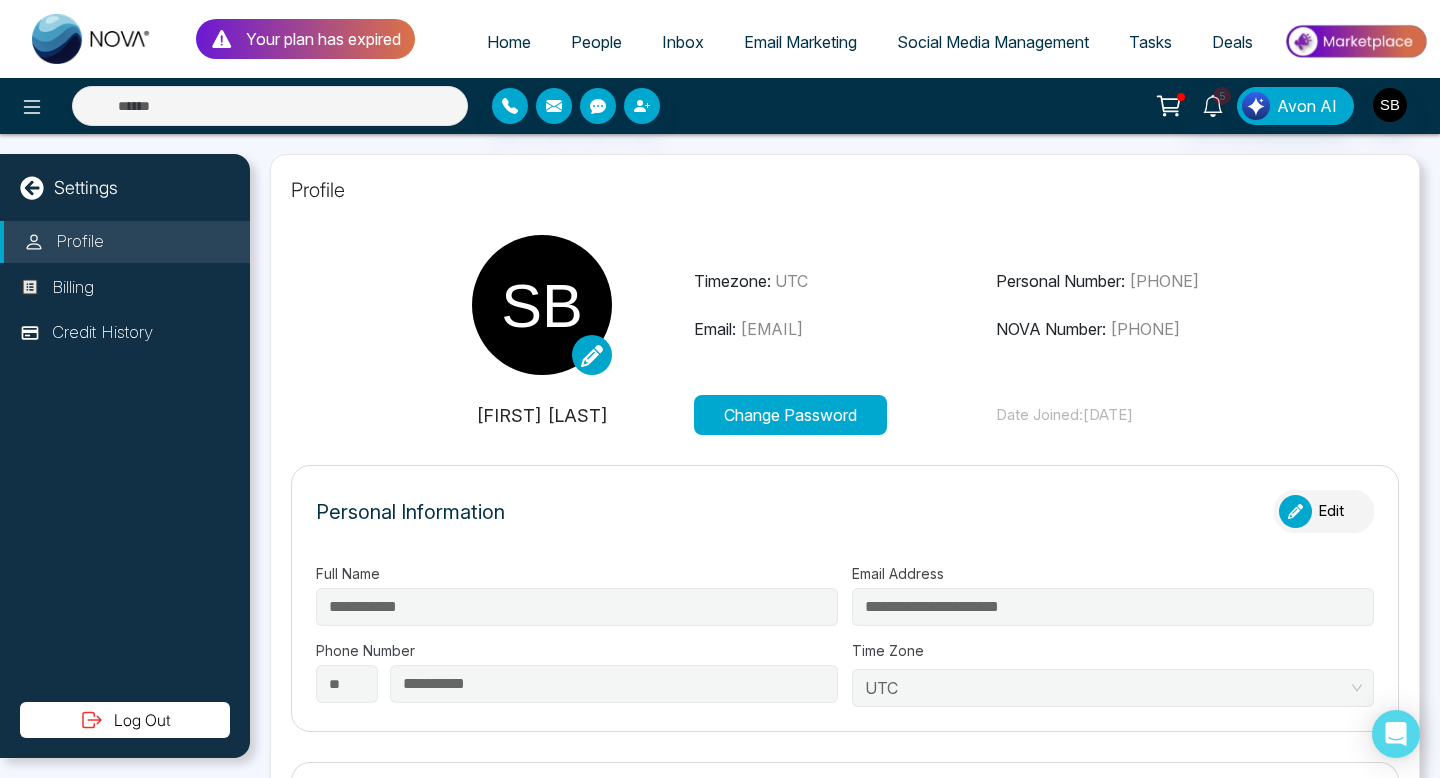 click 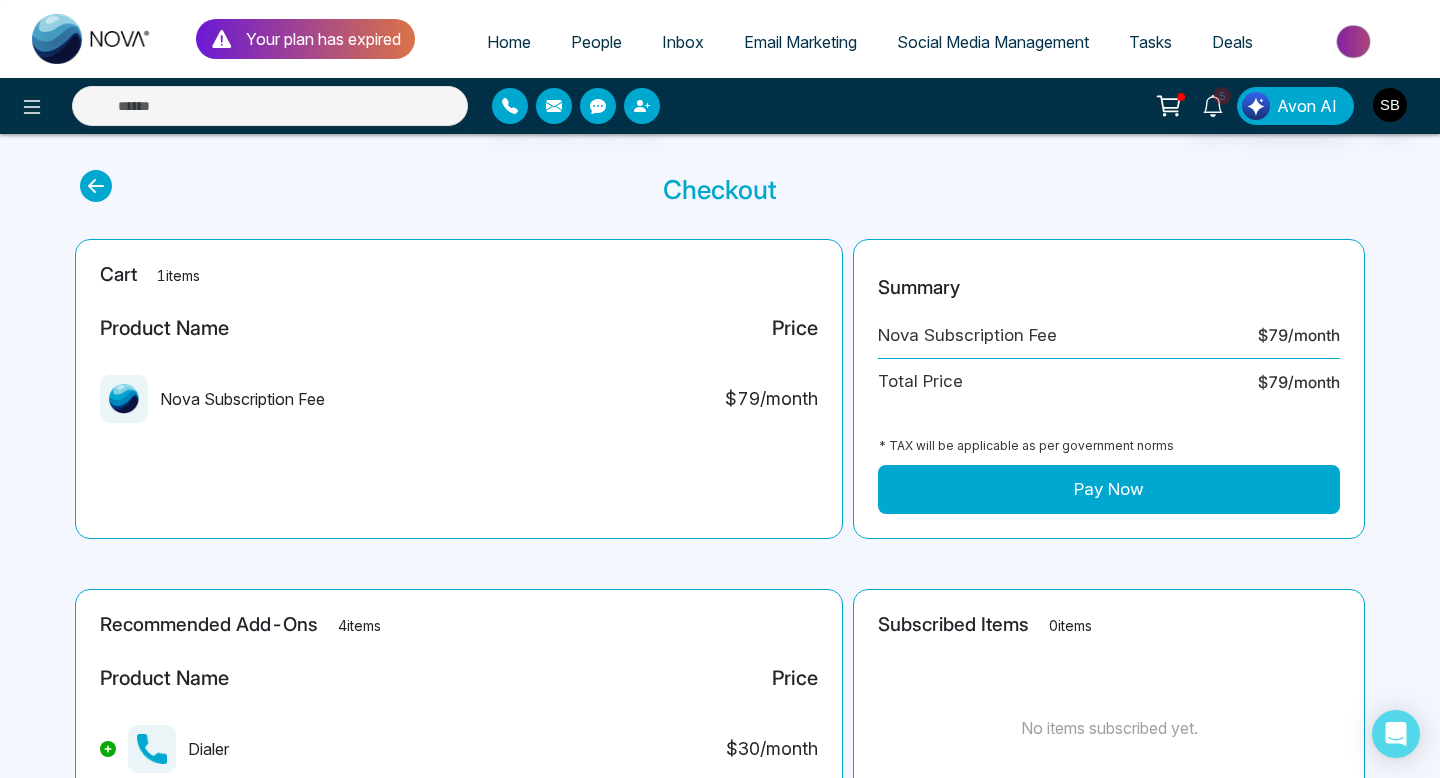 scroll, scrollTop: 0, scrollLeft: 0, axis: both 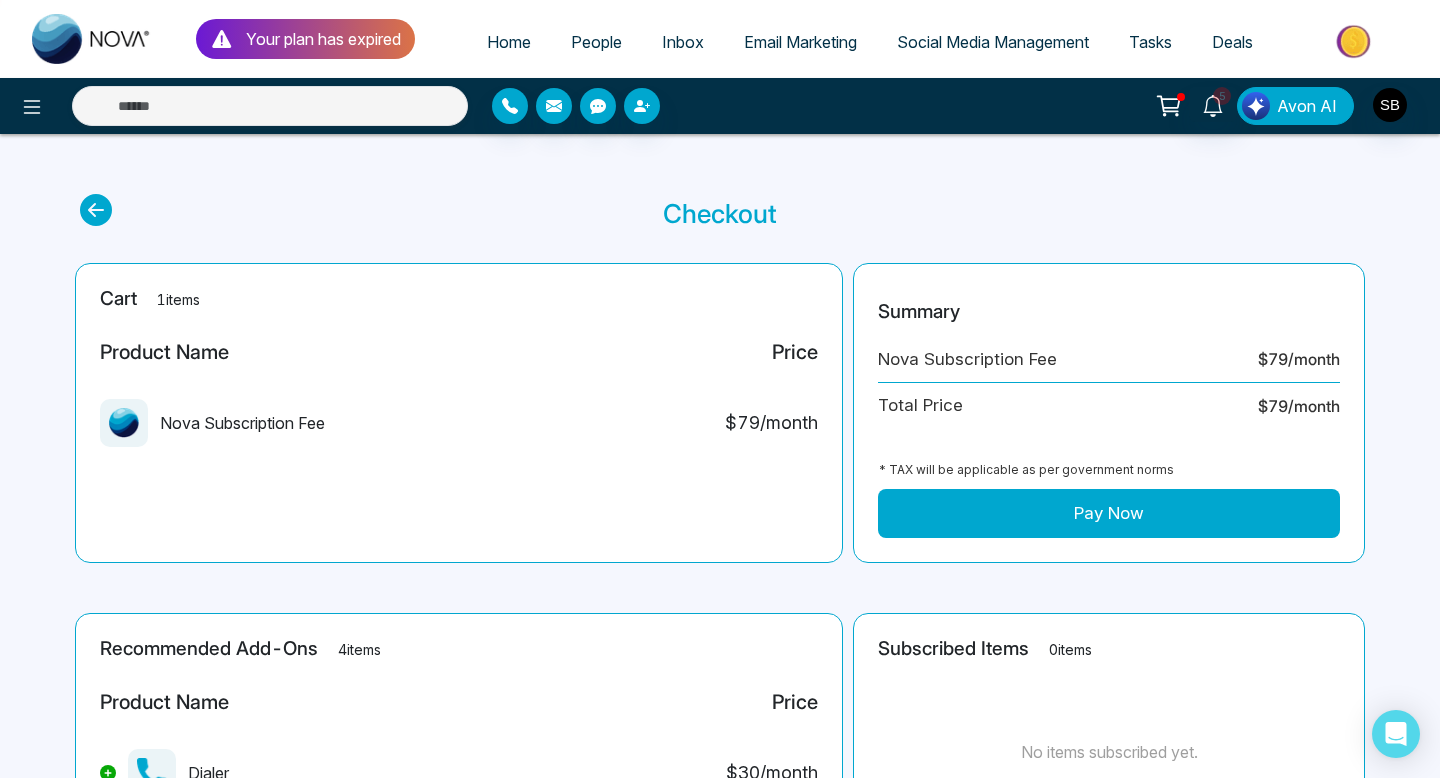 click at bounding box center [1256, 106] 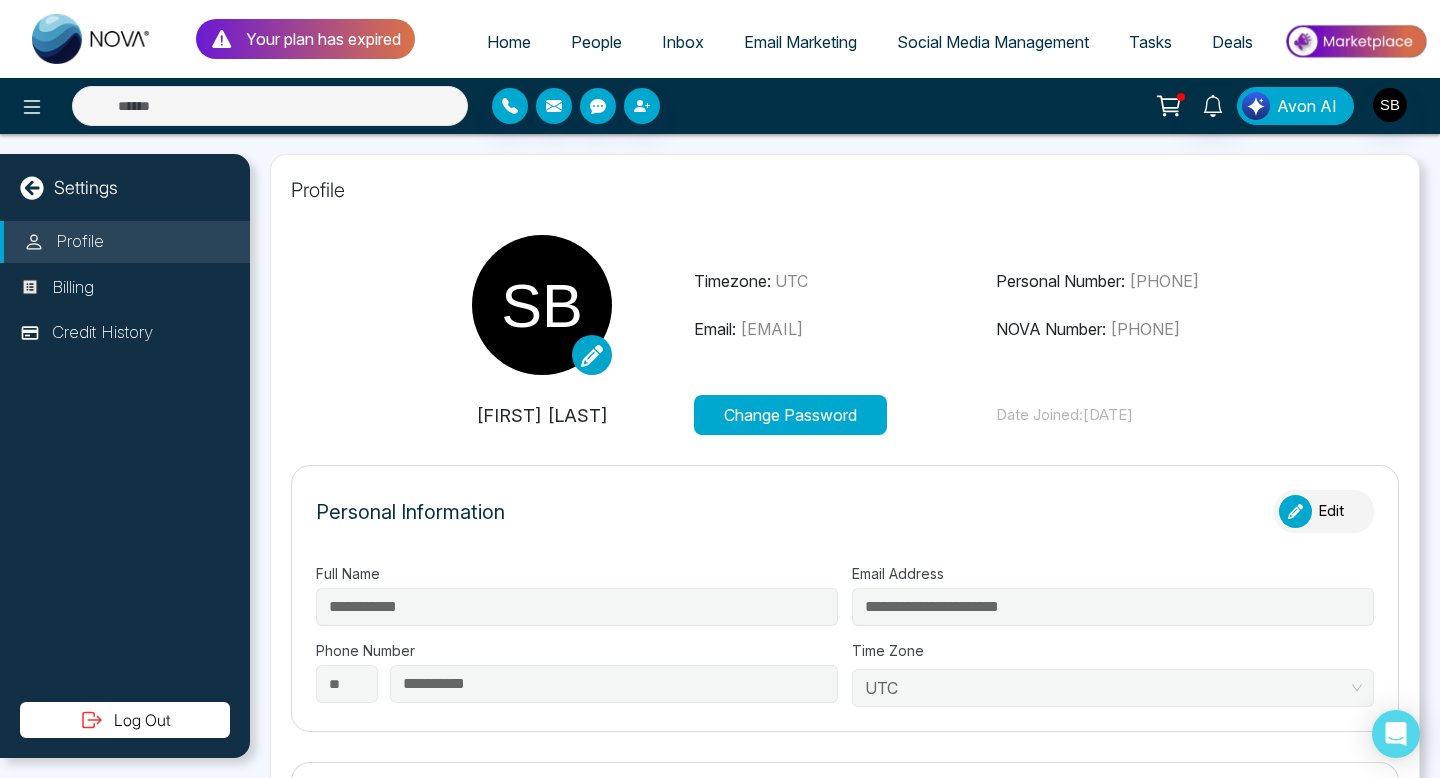 click on "Avon AI" at bounding box center [1307, 106] 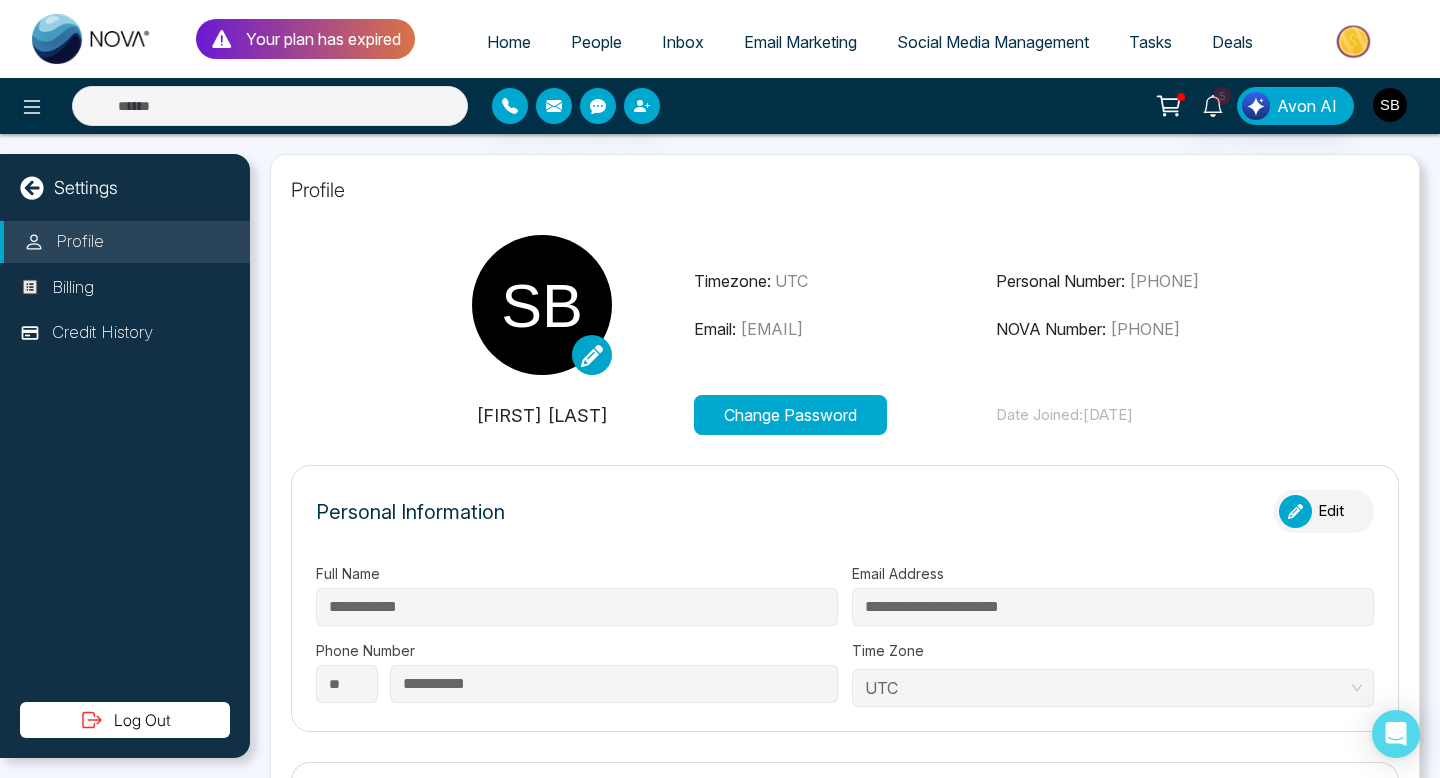 click at bounding box center (1390, 105) 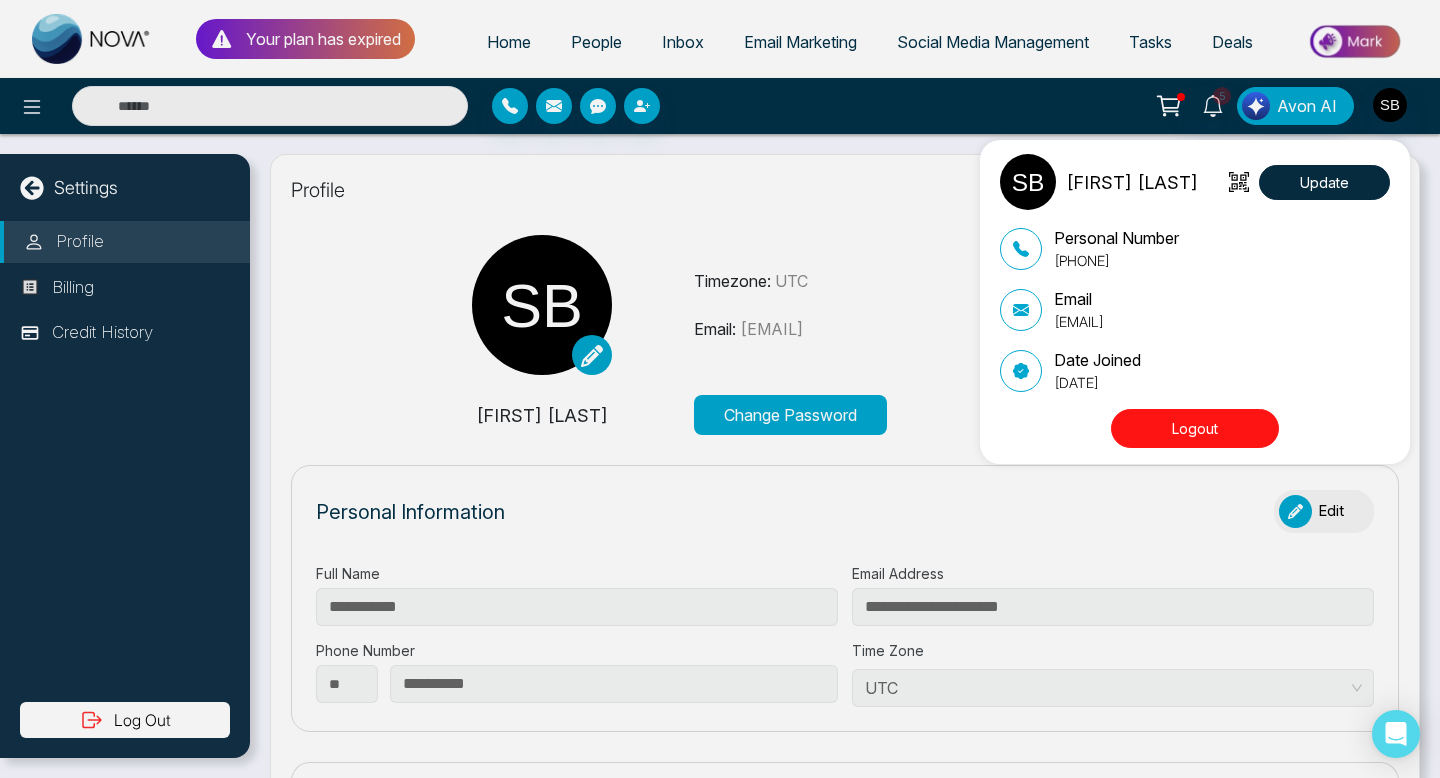 click on "Sean Bhairo Update Personal Number +14162305355 Email seanbhairo@hotmail.com Date Joined April 14, 2023 Logout" at bounding box center (720, 389) 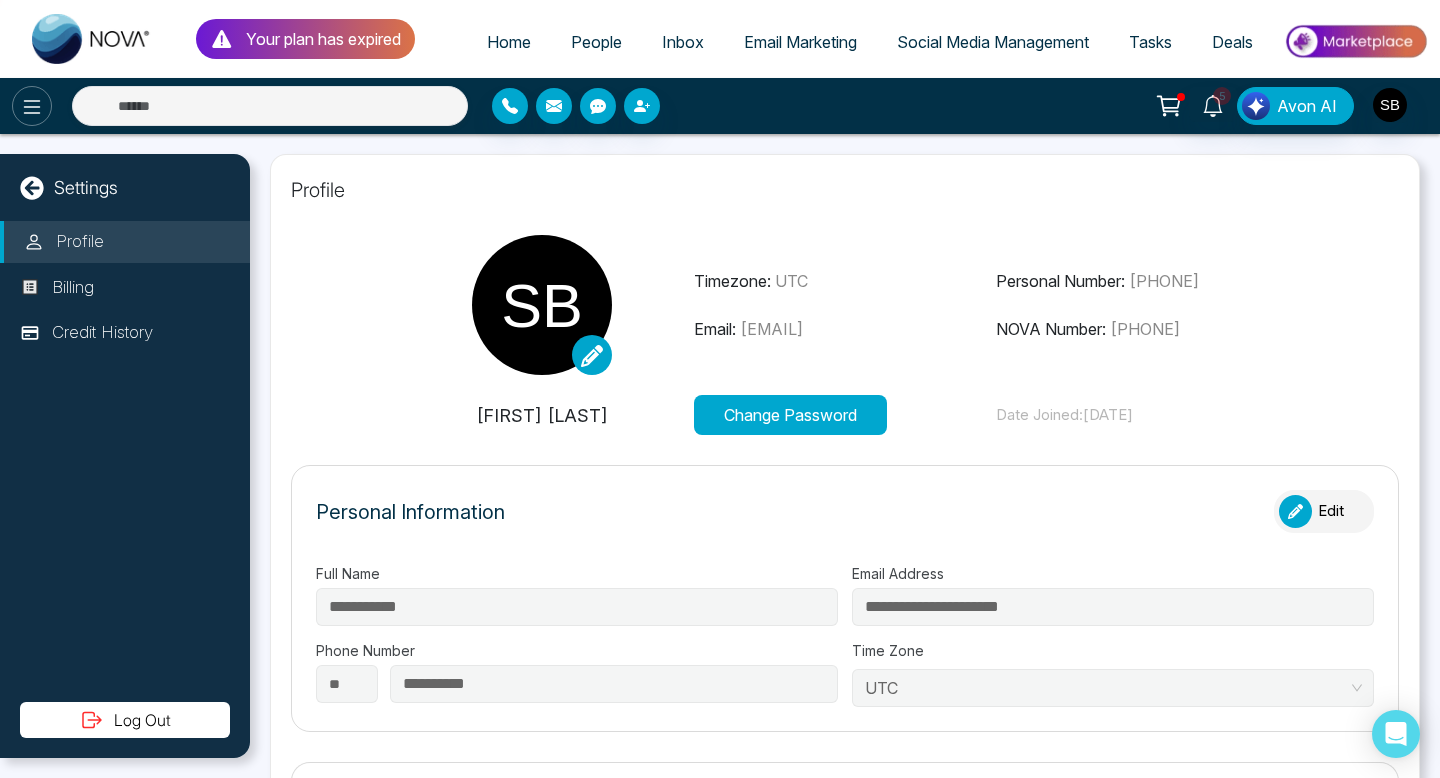 click at bounding box center (32, 106) 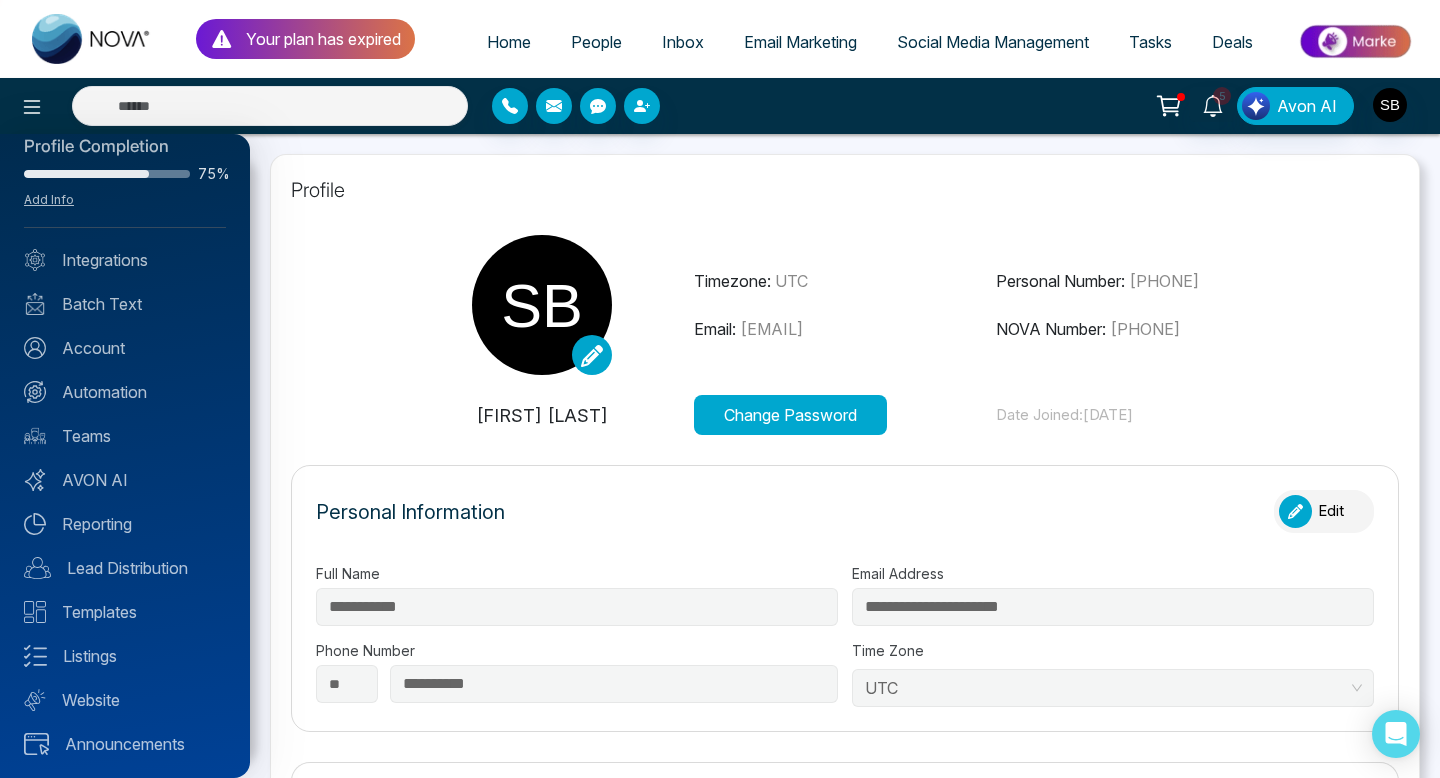 scroll, scrollTop: 31, scrollLeft: 0, axis: vertical 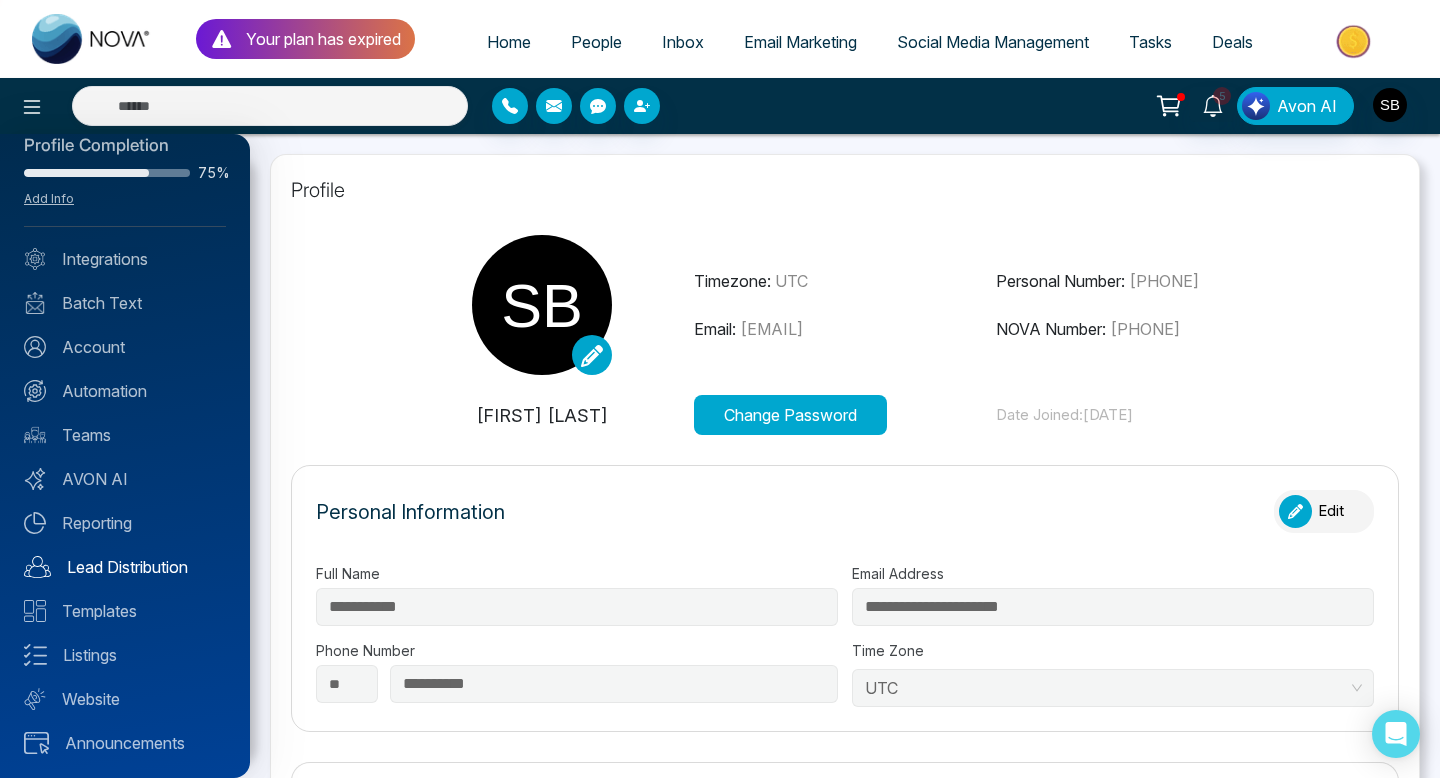click on "Lead Distribution" at bounding box center [125, 567] 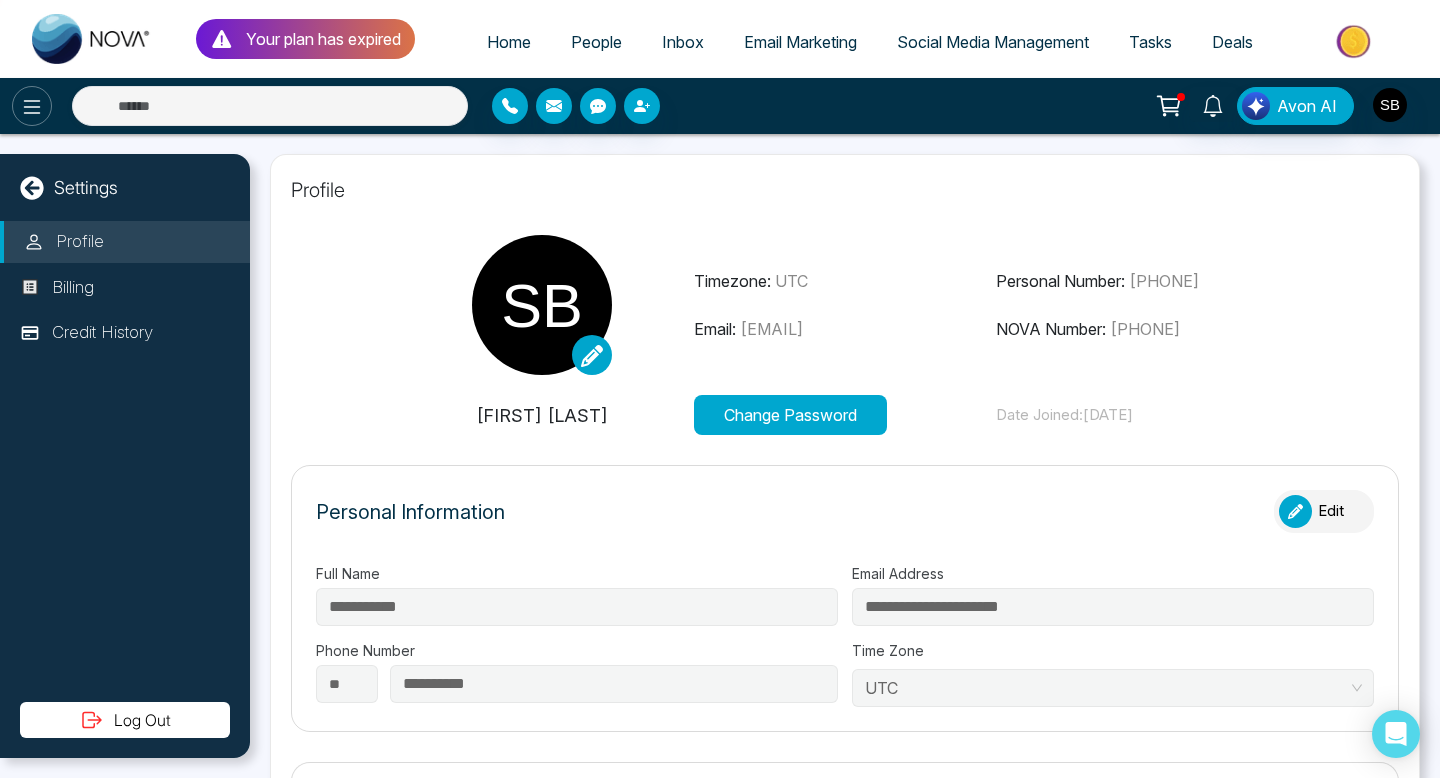 click 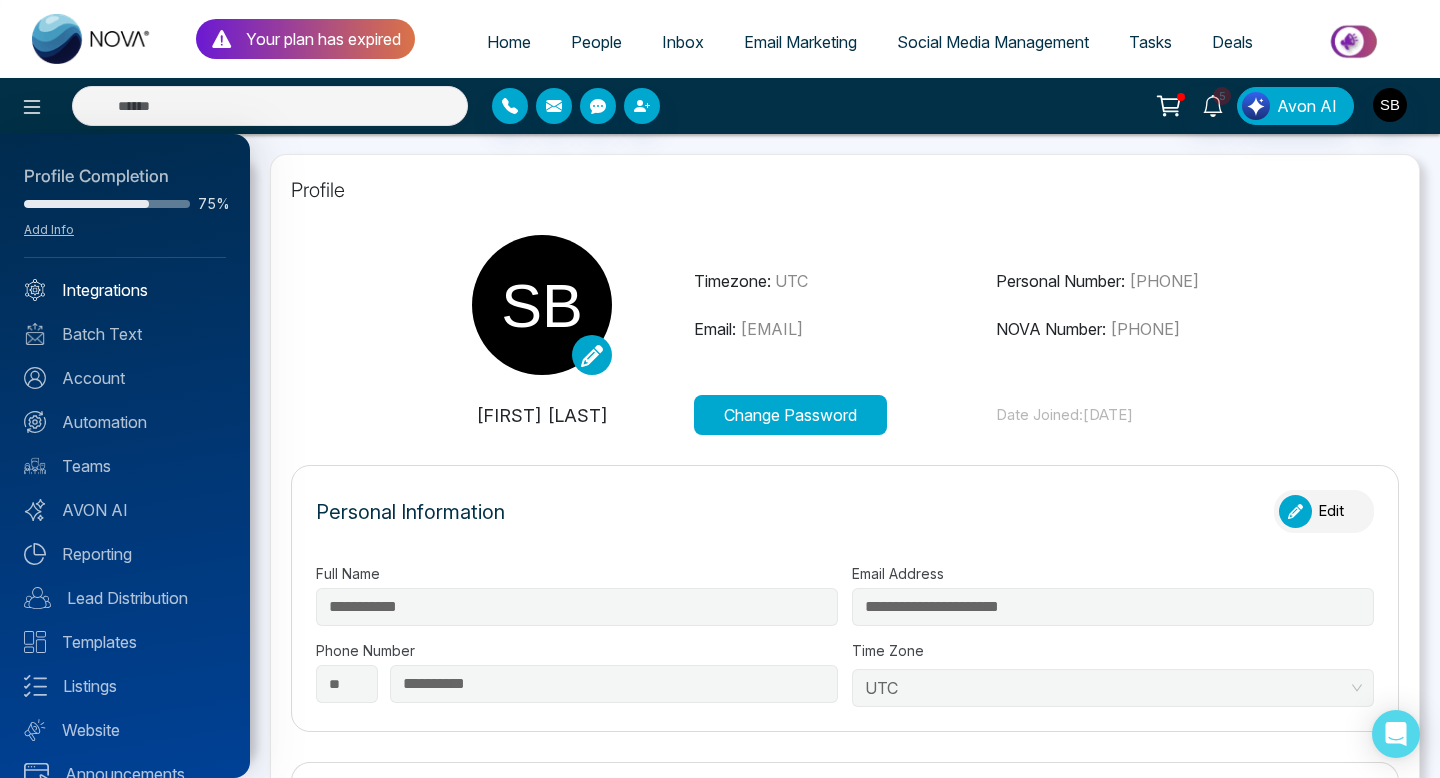 click on "Integrations" at bounding box center [125, 290] 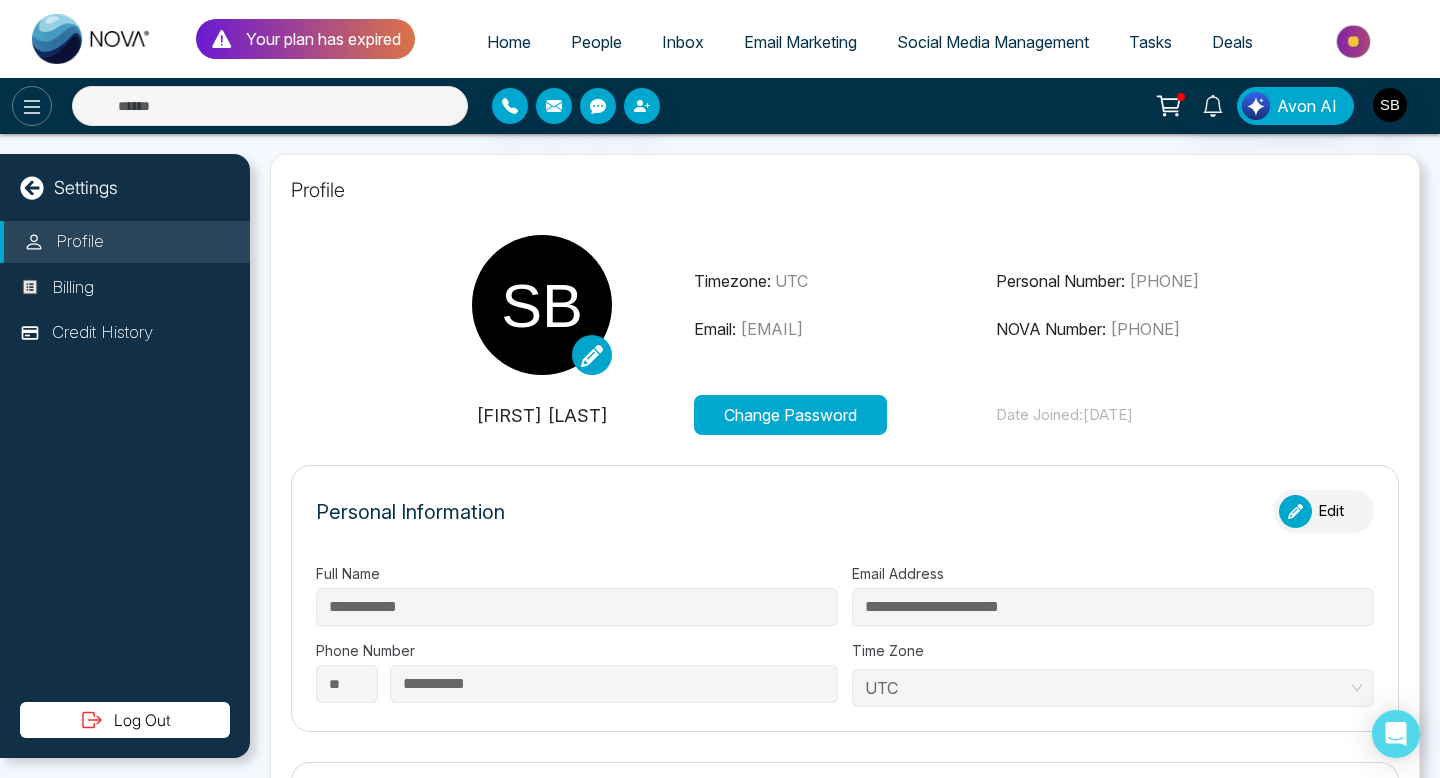 click 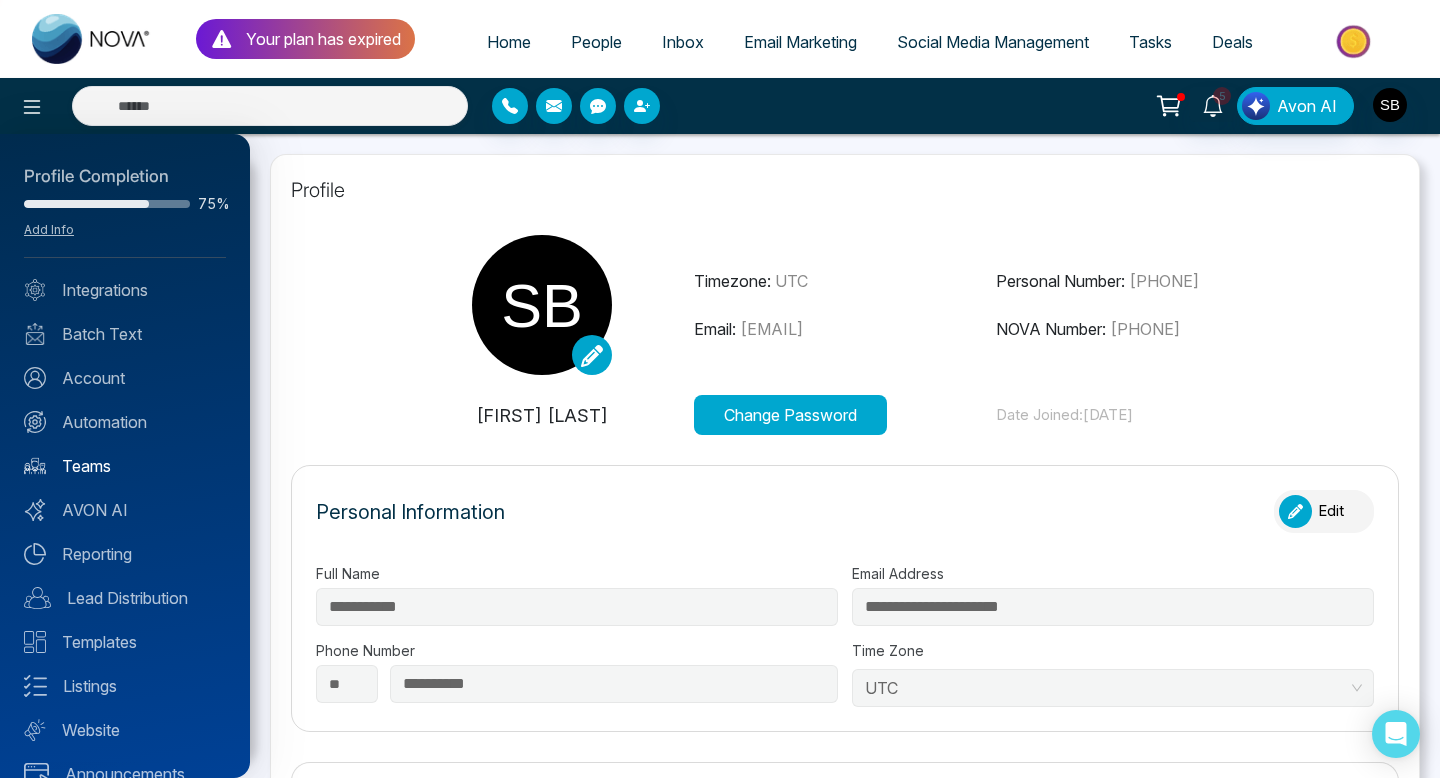 scroll, scrollTop: 31, scrollLeft: 0, axis: vertical 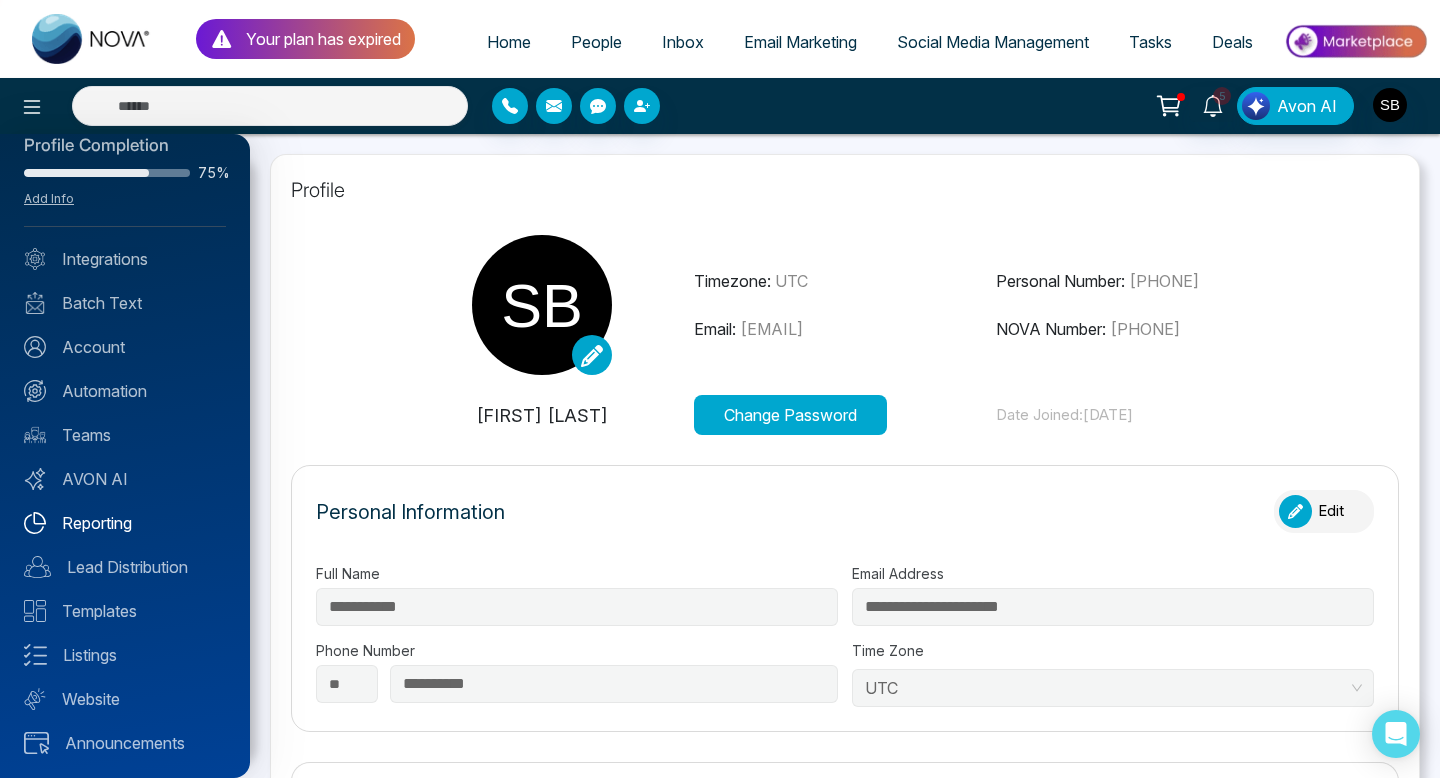 click on "Reporting" at bounding box center [125, 523] 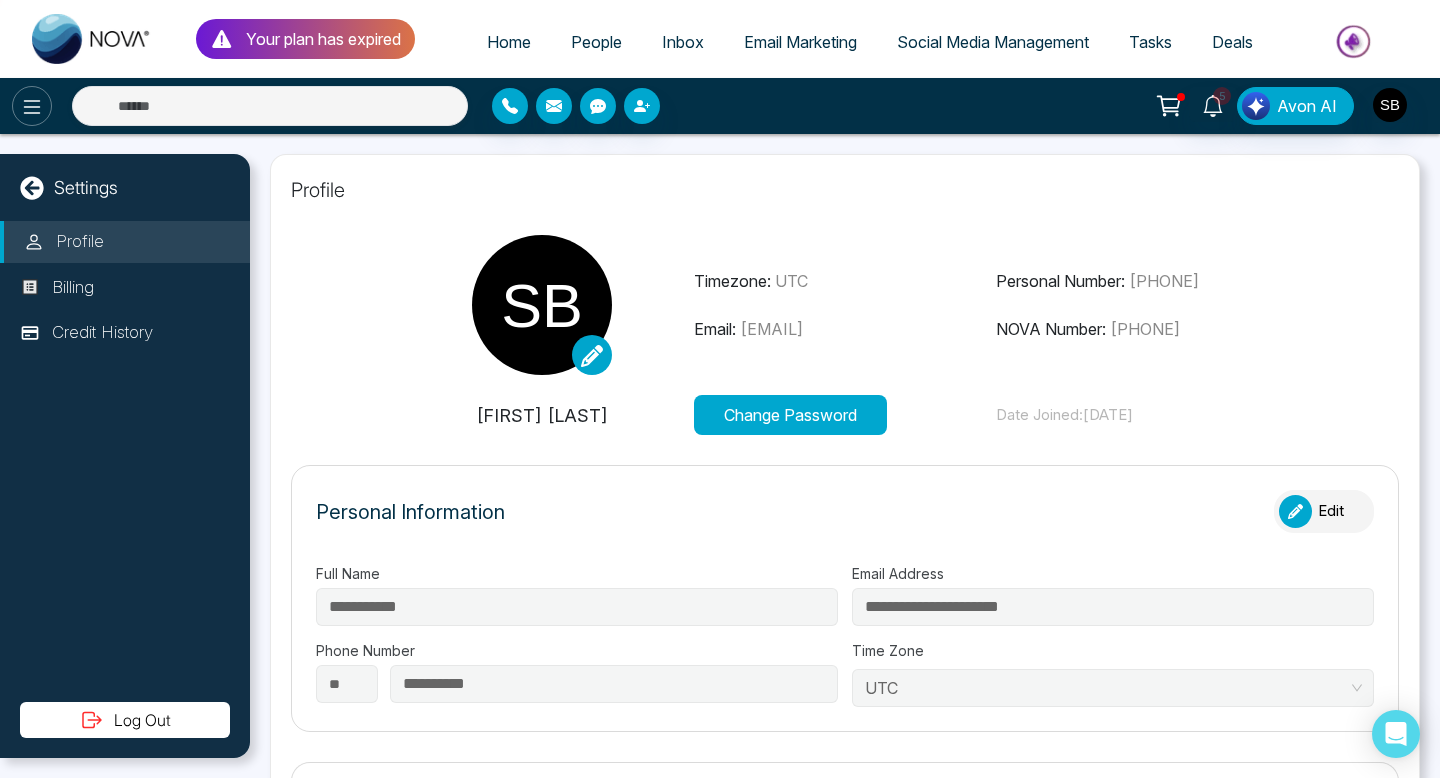 click 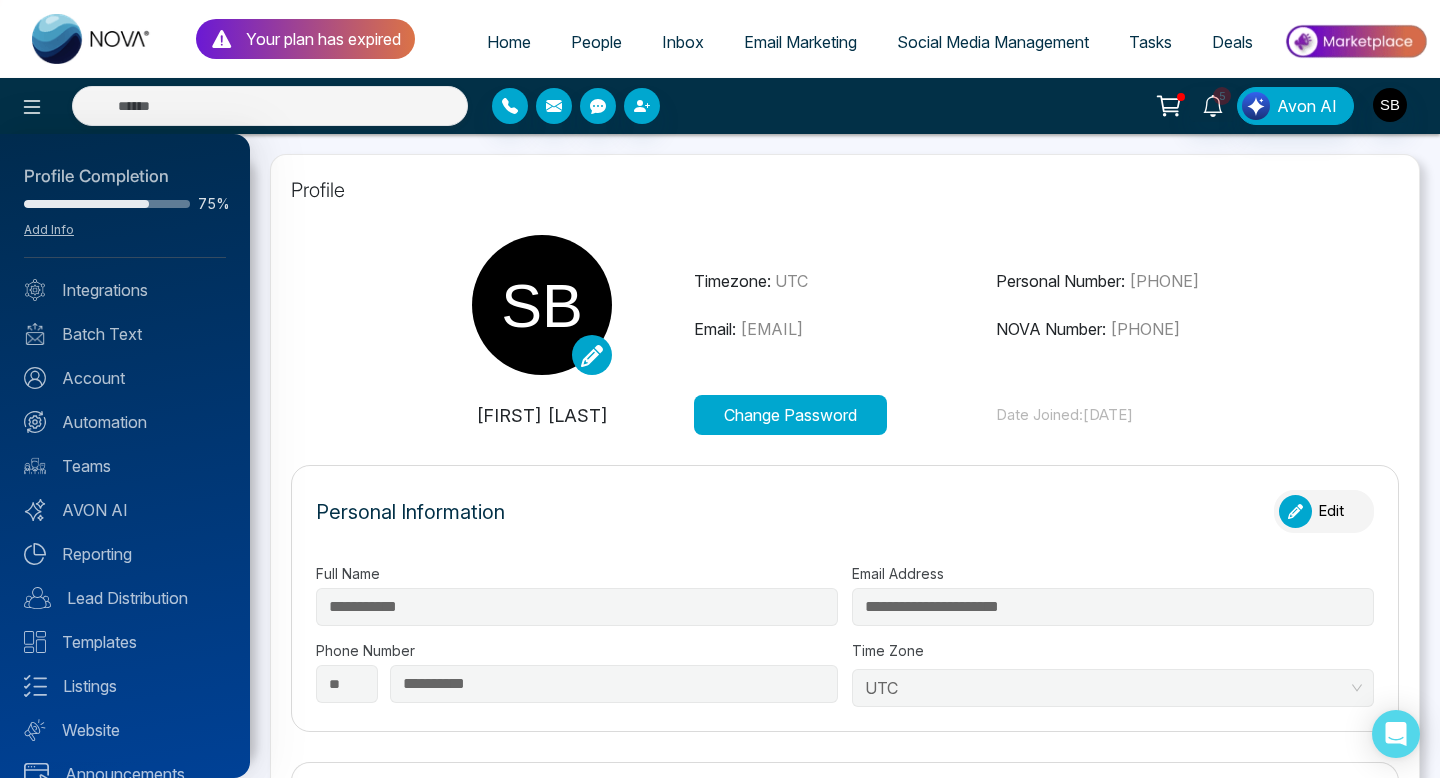 click at bounding box center (720, 389) 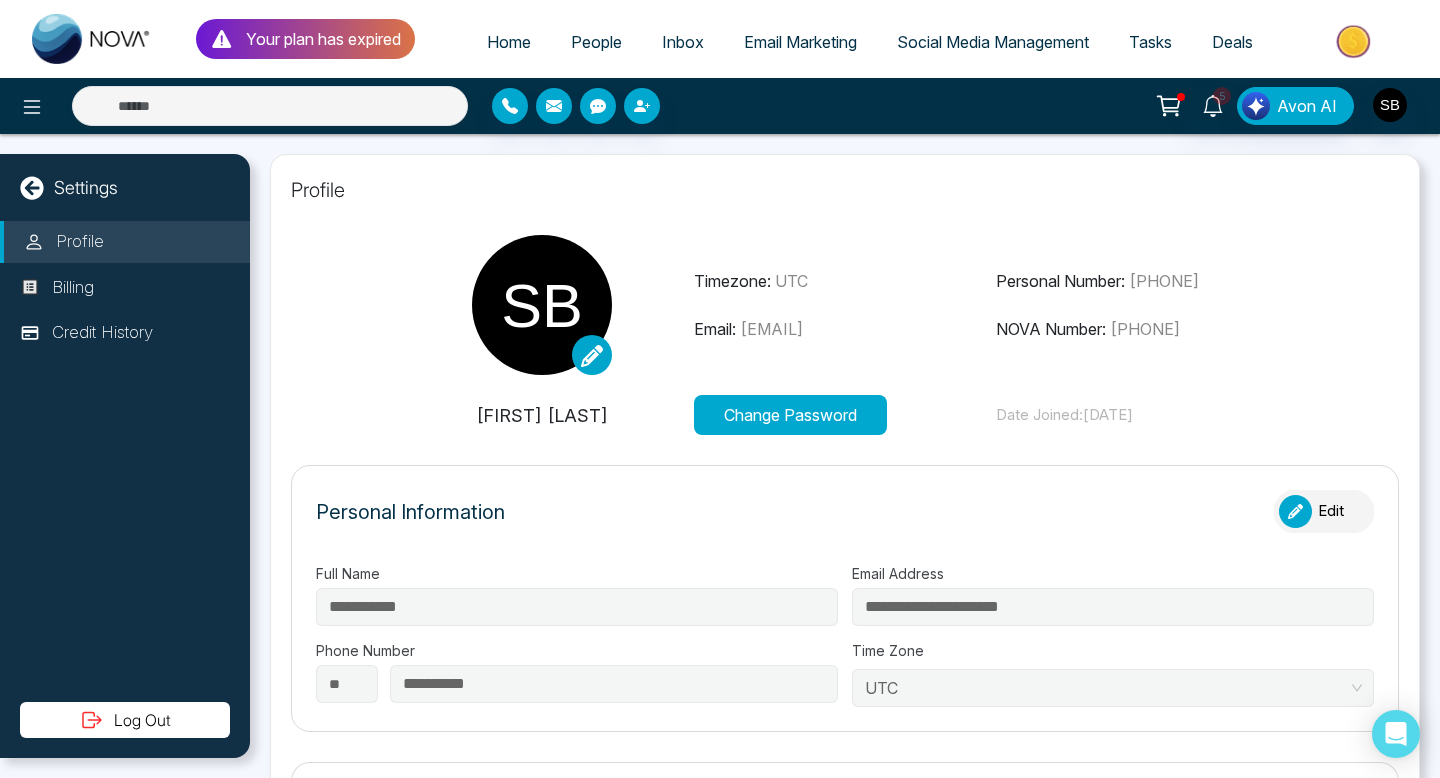 click on "People" at bounding box center [596, 42] 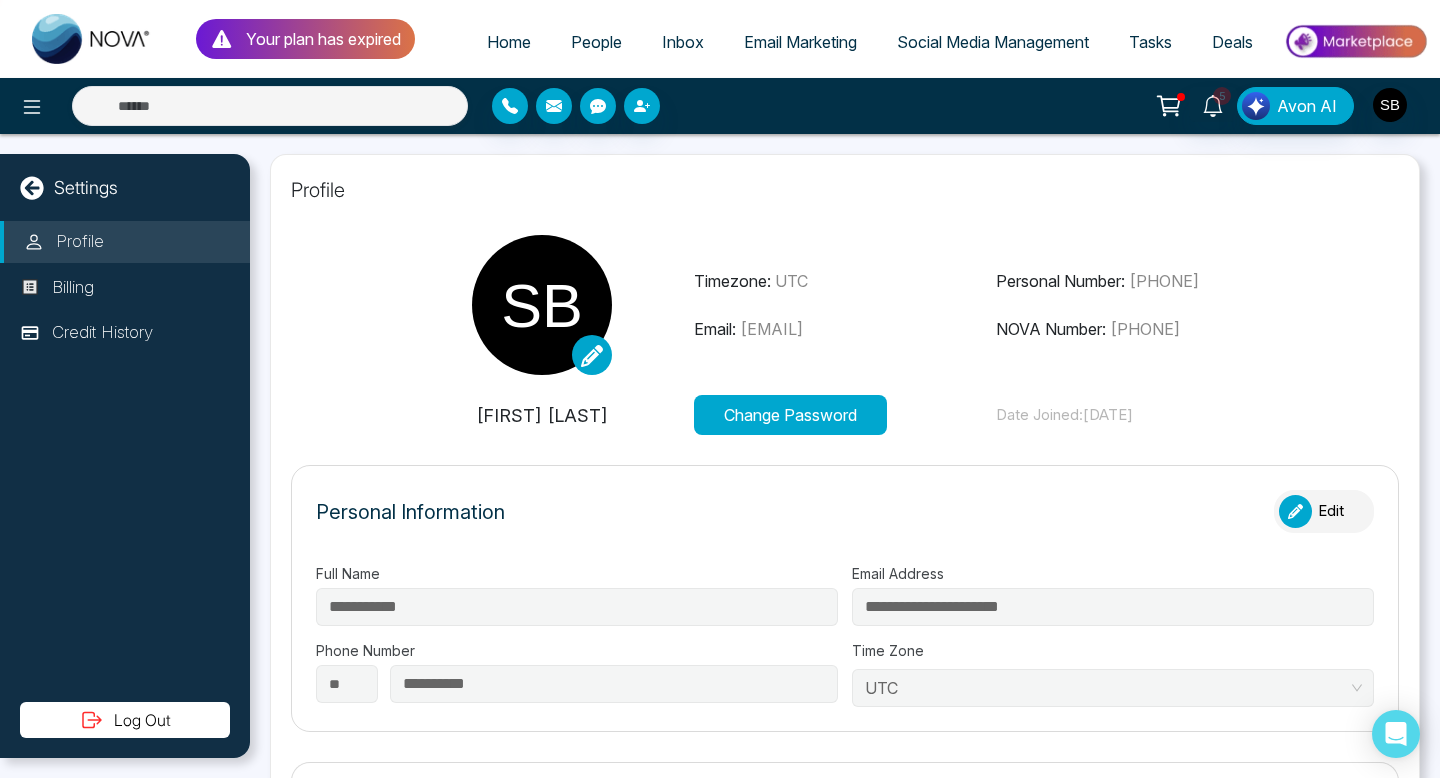 click on "Email Marketing" at bounding box center (800, 42) 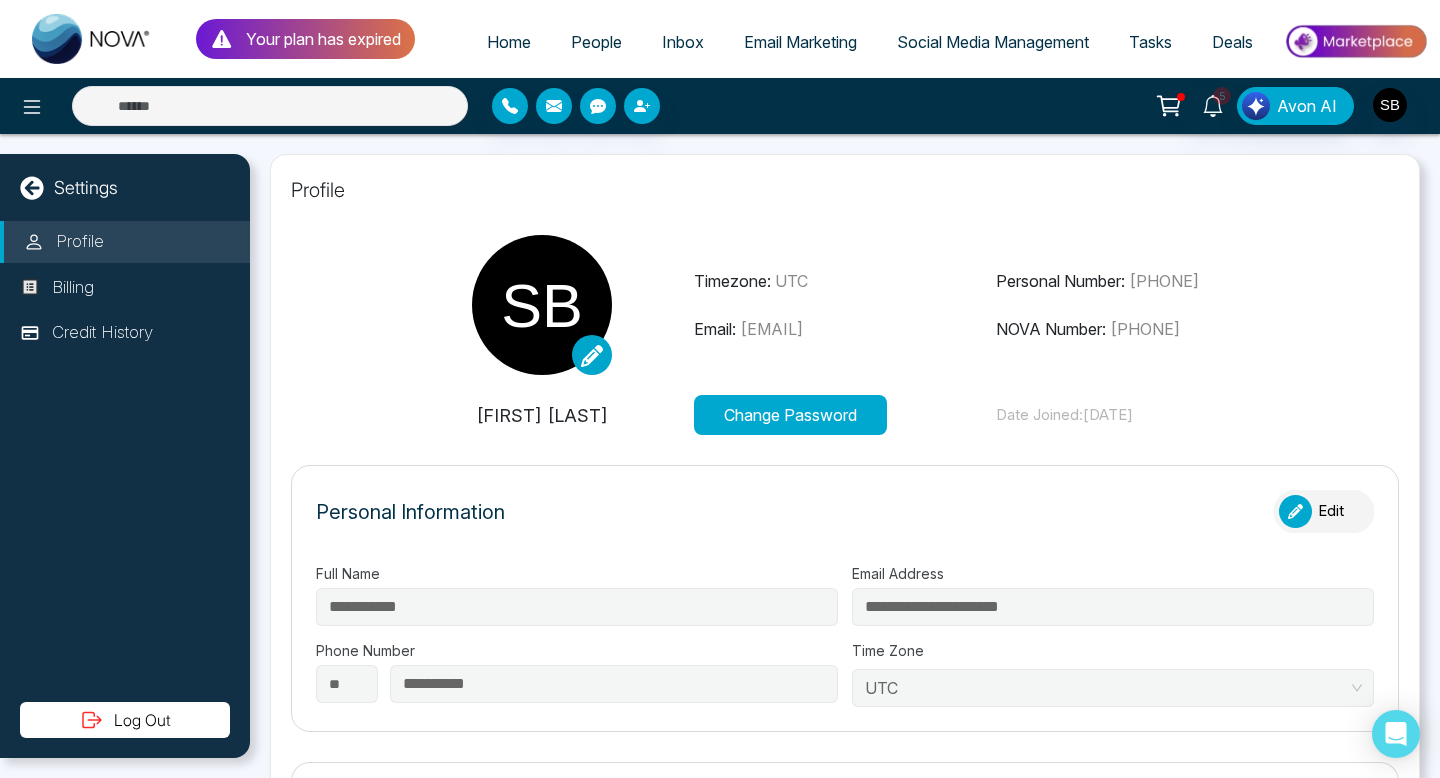 click on "Your plan has expired" at bounding box center (323, 39) 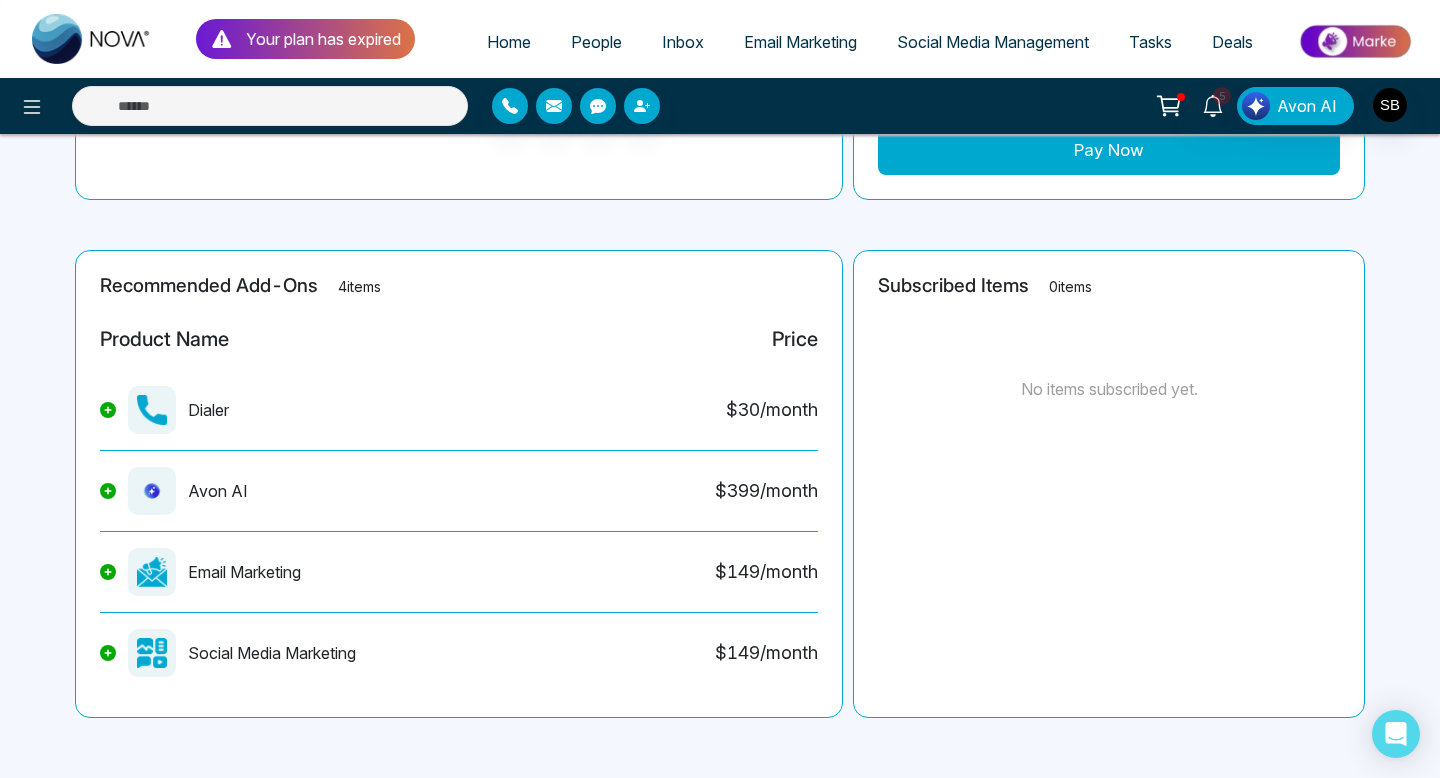 scroll, scrollTop: 0, scrollLeft: 0, axis: both 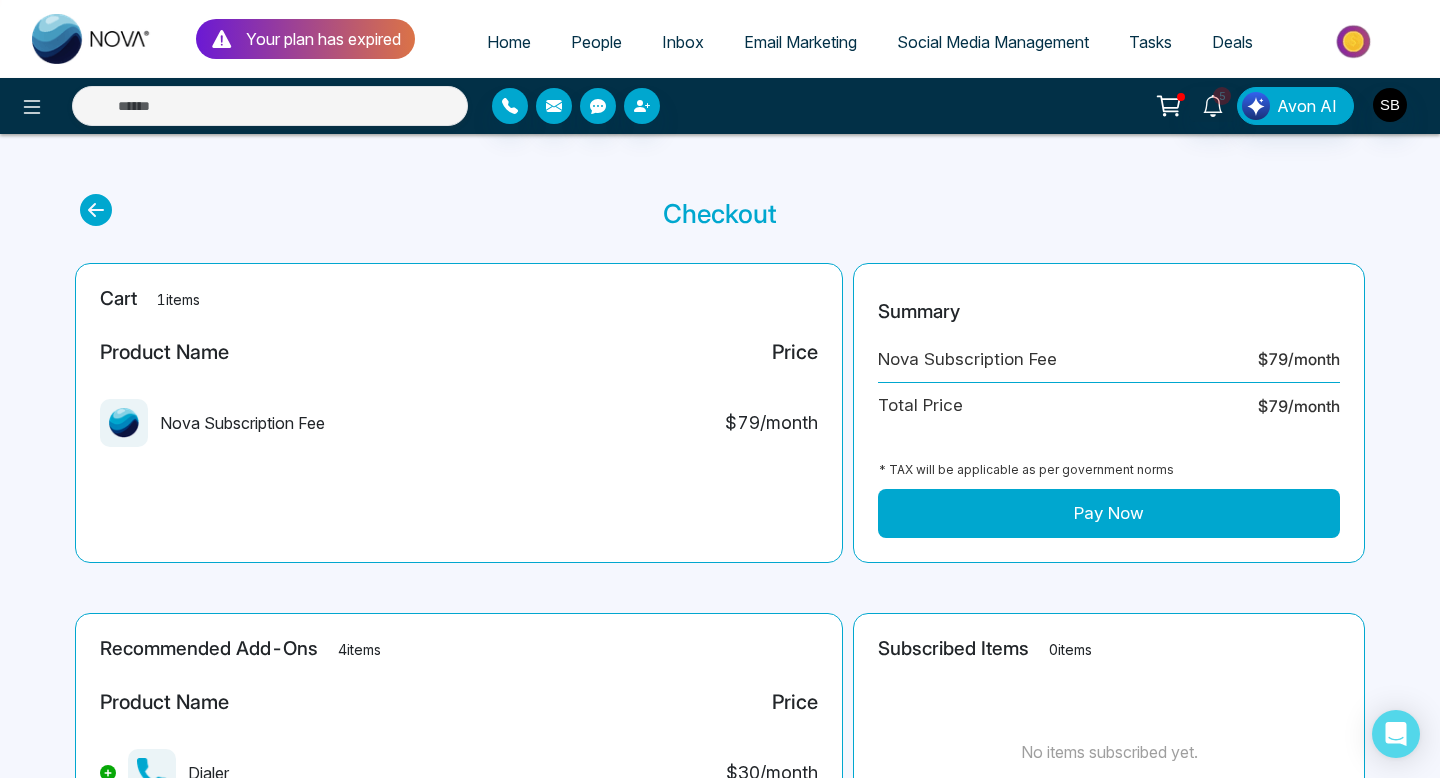 click on "Social Media Management" at bounding box center (993, 42) 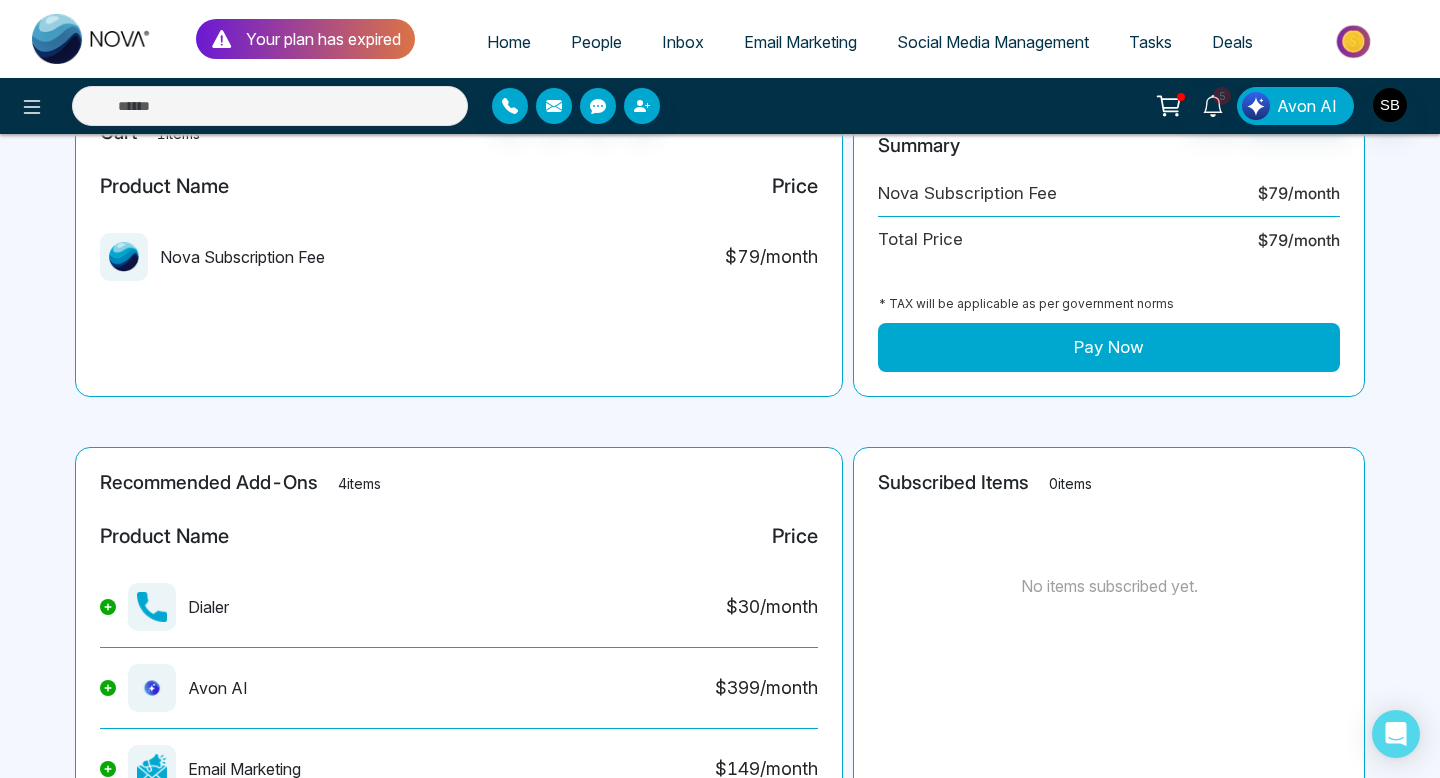 scroll, scrollTop: 363, scrollLeft: 0, axis: vertical 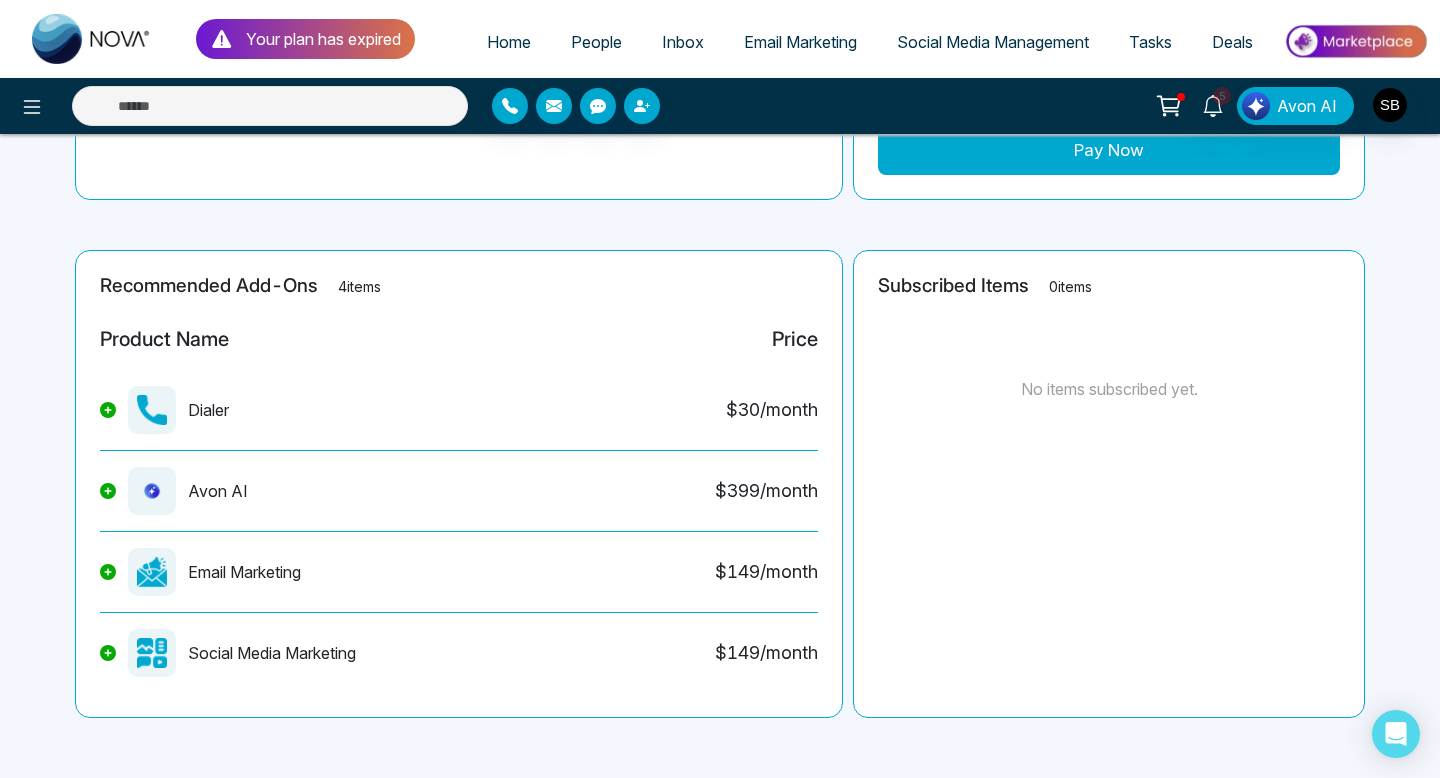 click on "Deals" at bounding box center [1232, 42] 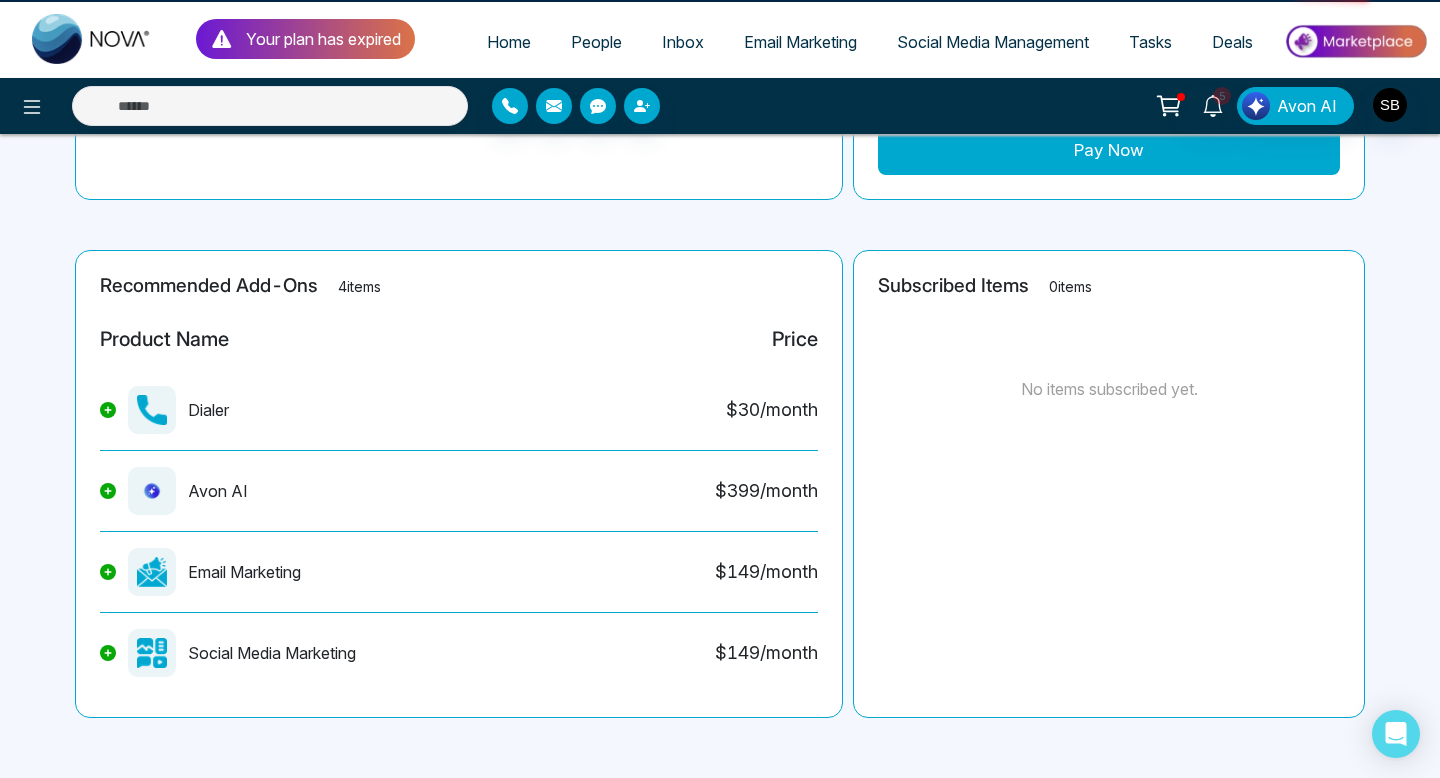 scroll, scrollTop: 0, scrollLeft: 0, axis: both 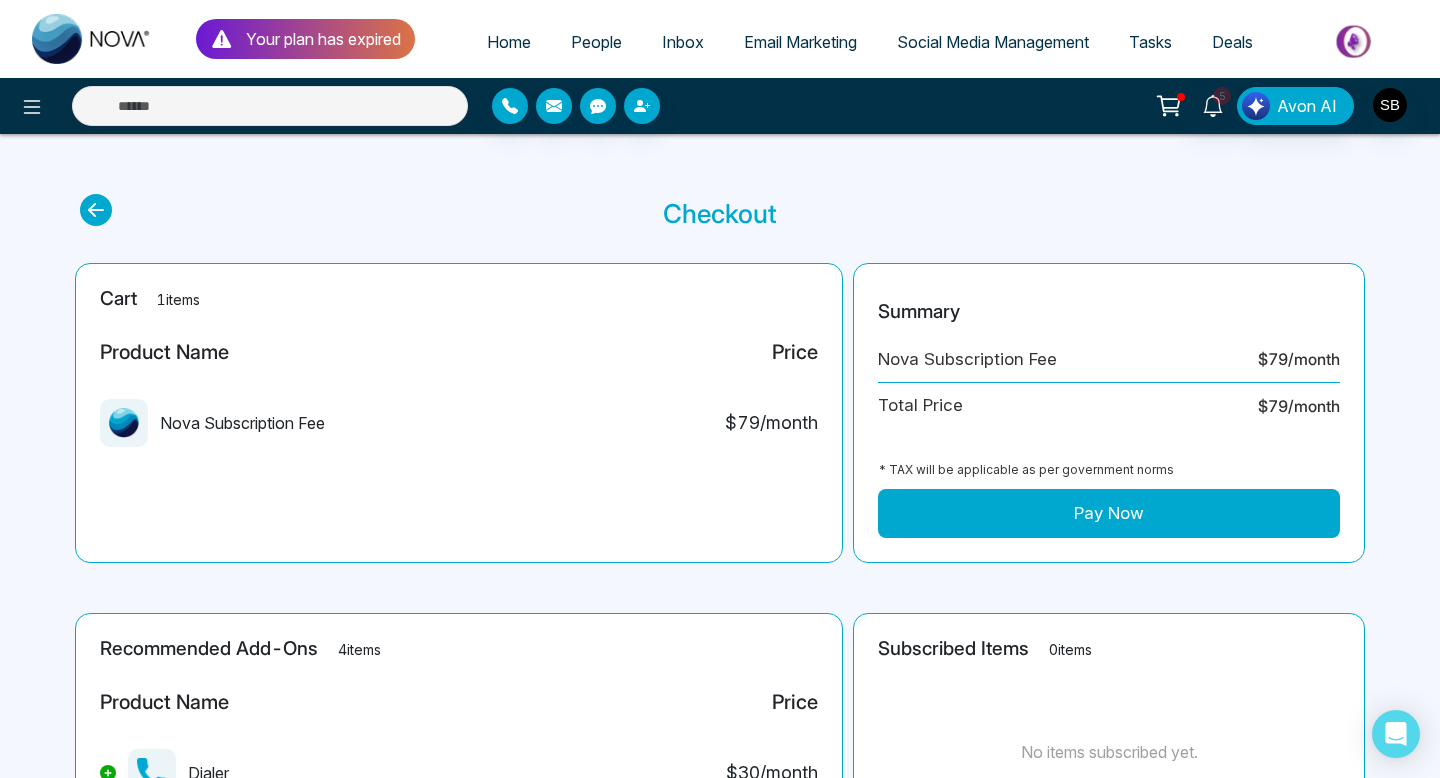 click on "Deals" at bounding box center (1232, 42) 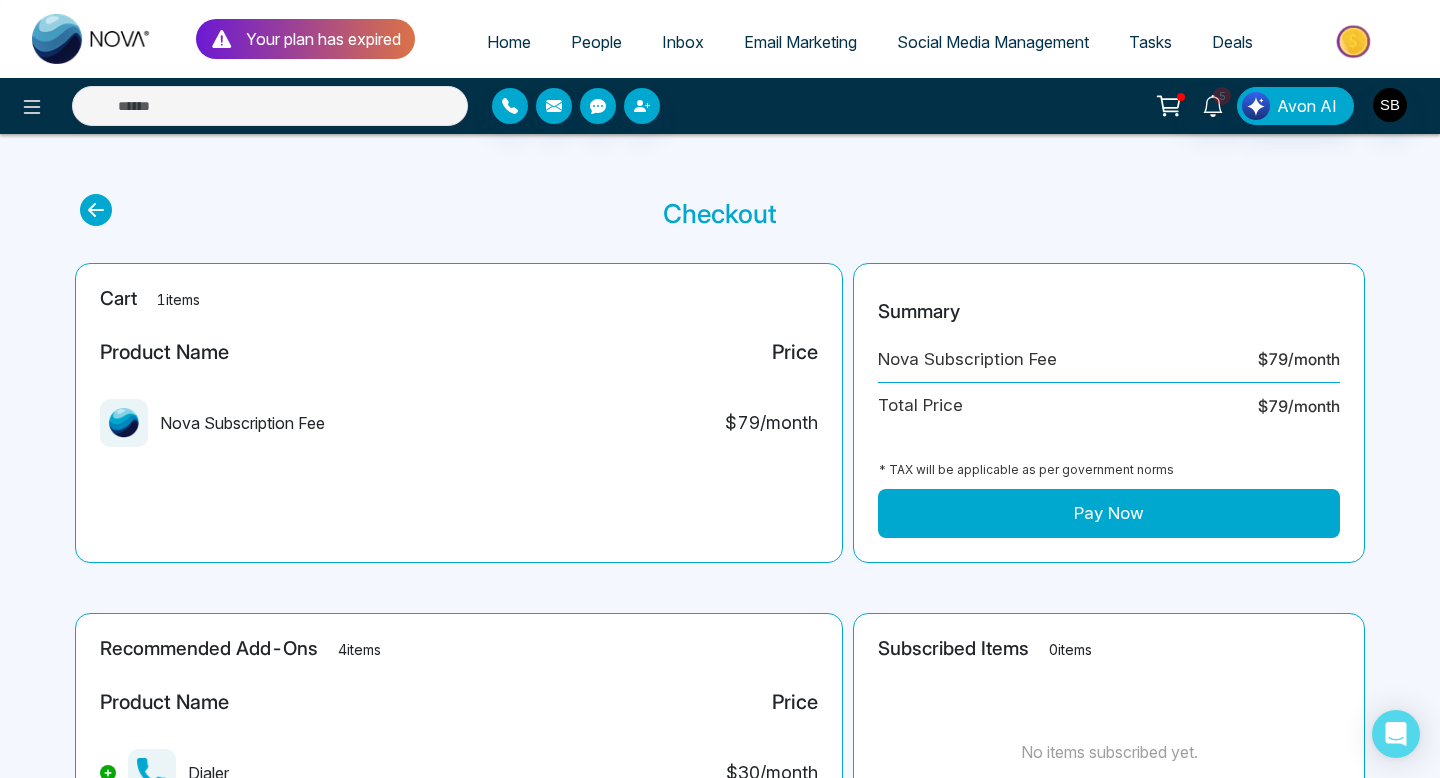 click on "Tasks" at bounding box center (1150, 42) 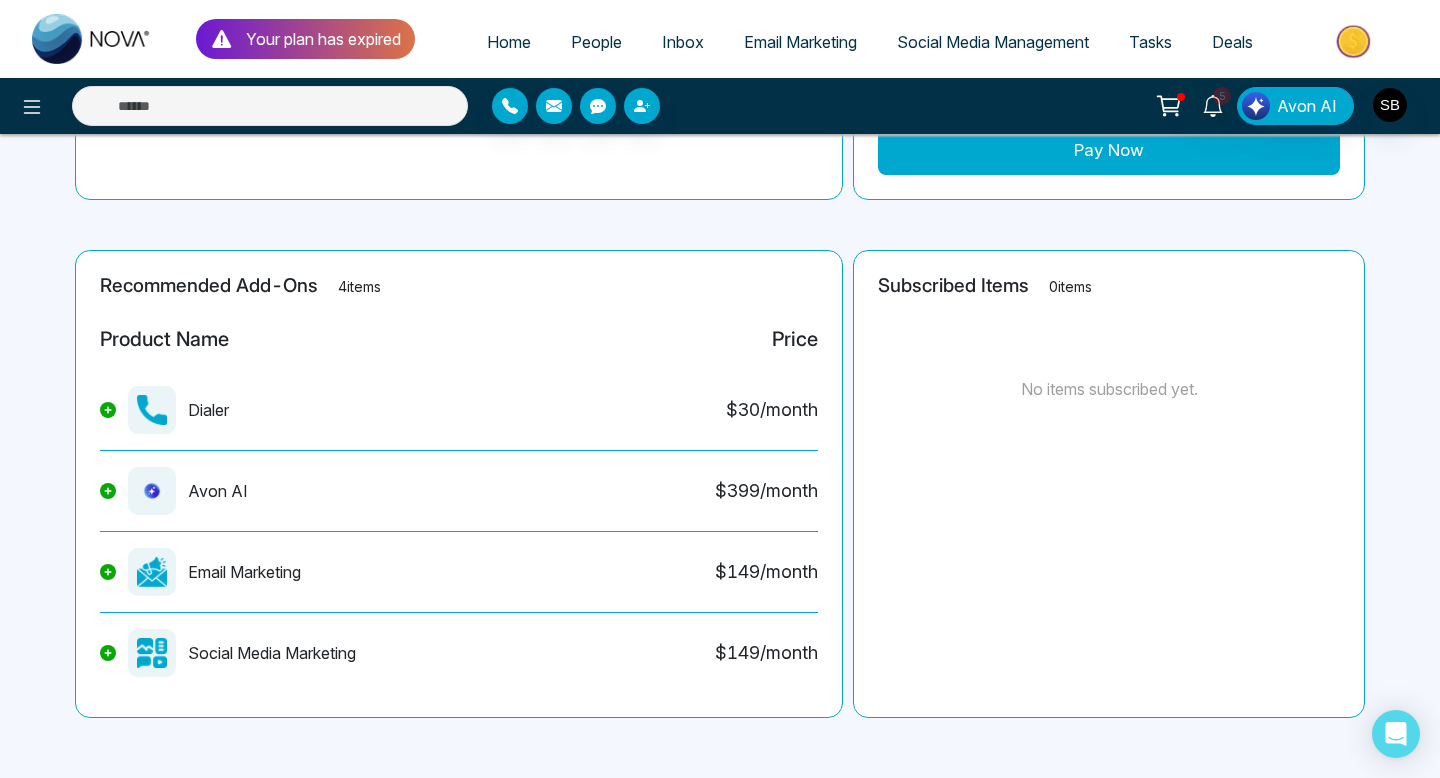 scroll, scrollTop: 0, scrollLeft: 0, axis: both 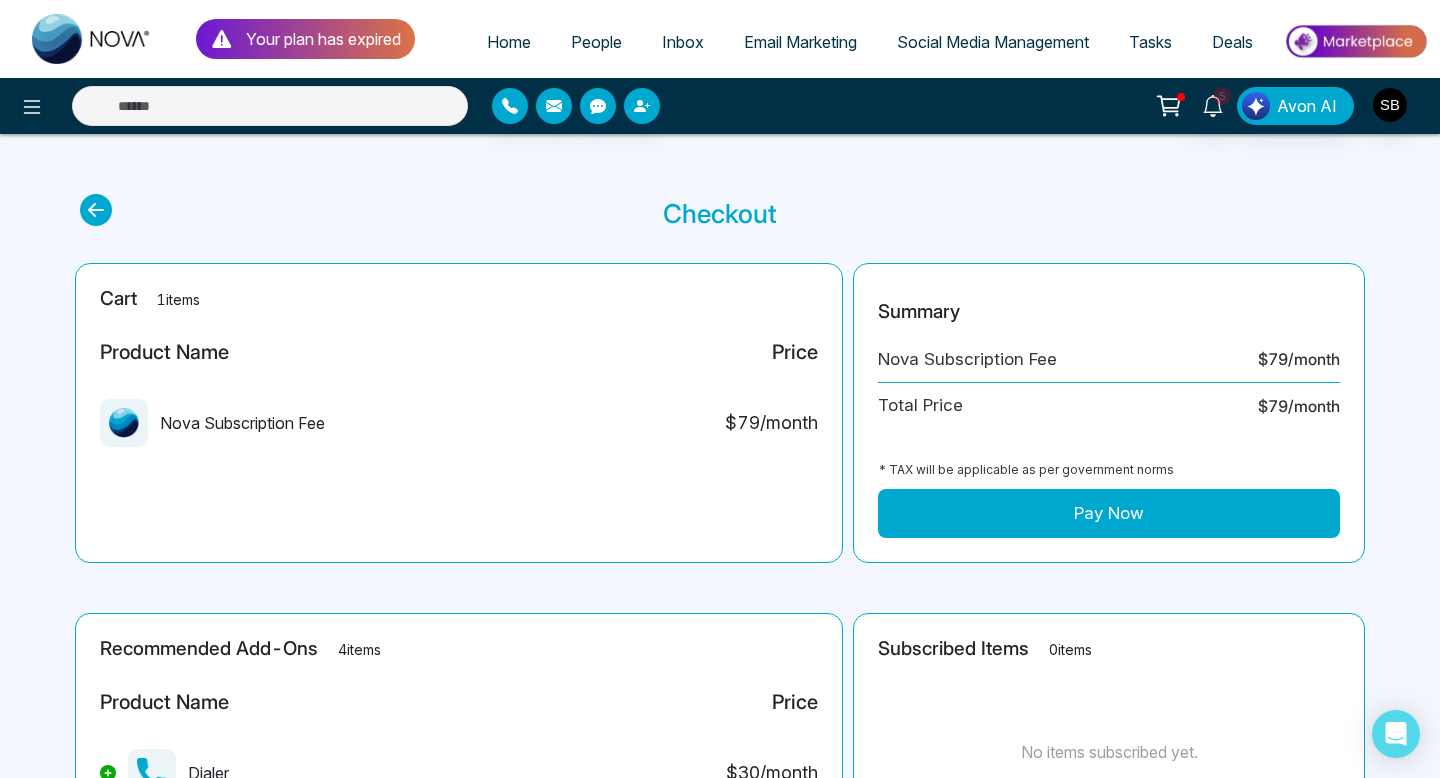 click at bounding box center [92, 39] 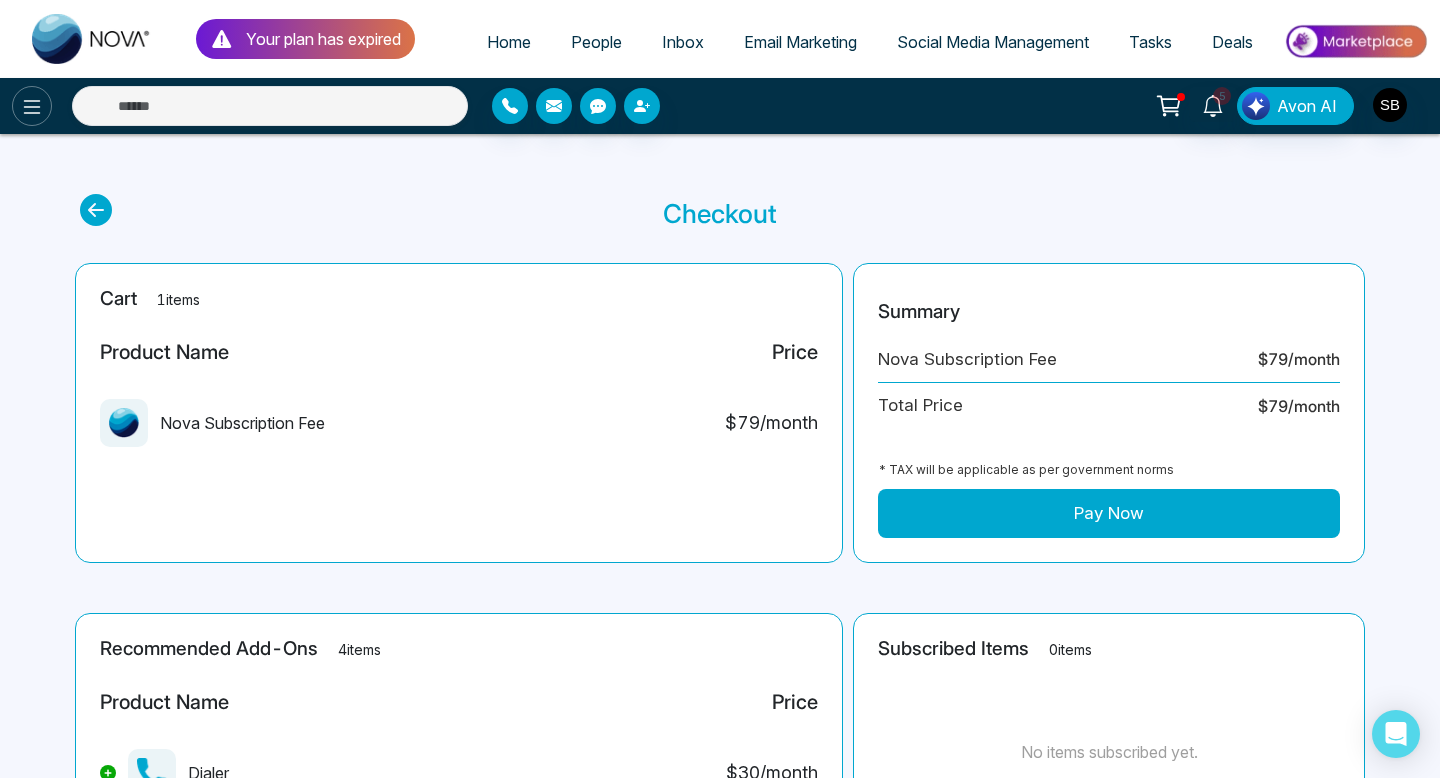click 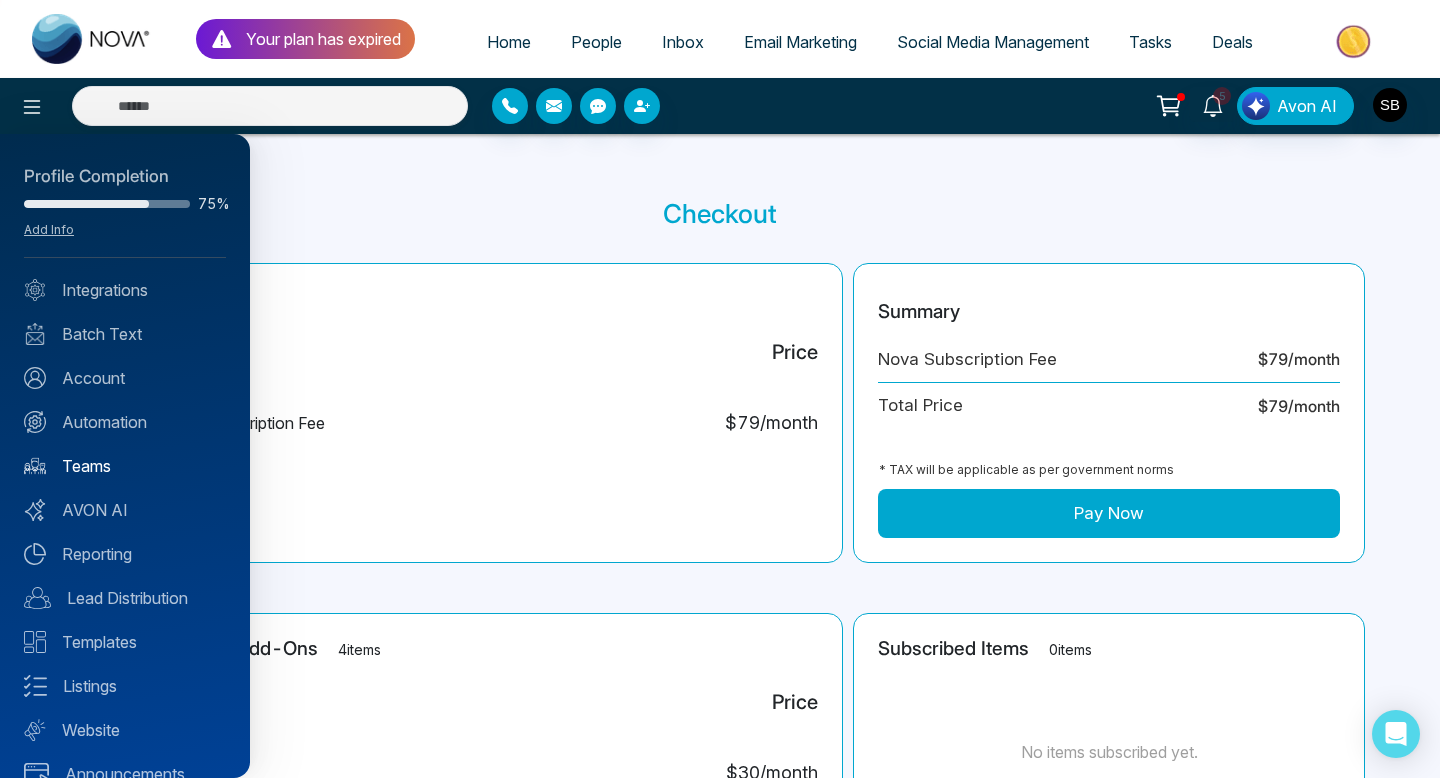 click on "Teams" at bounding box center (125, 466) 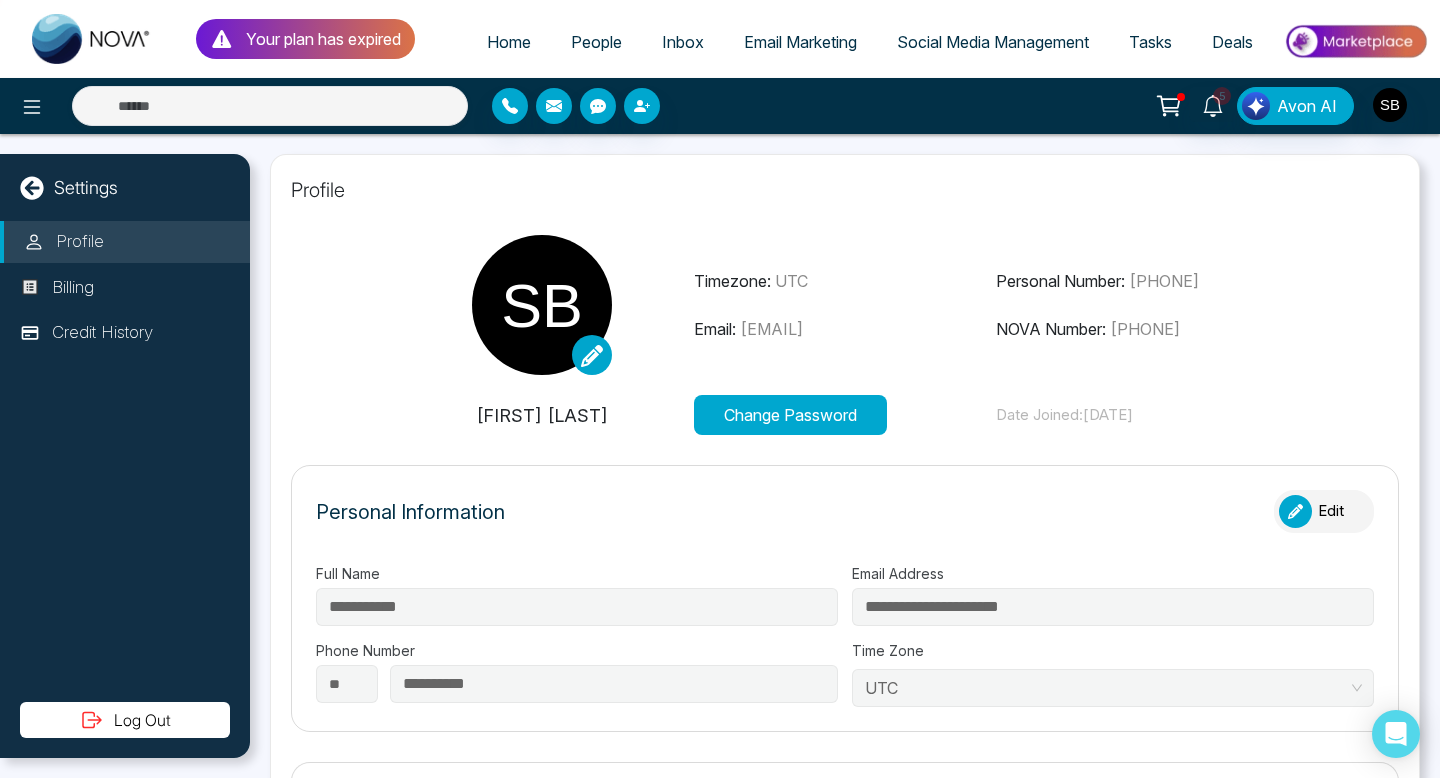 click on "People" at bounding box center (596, 42) 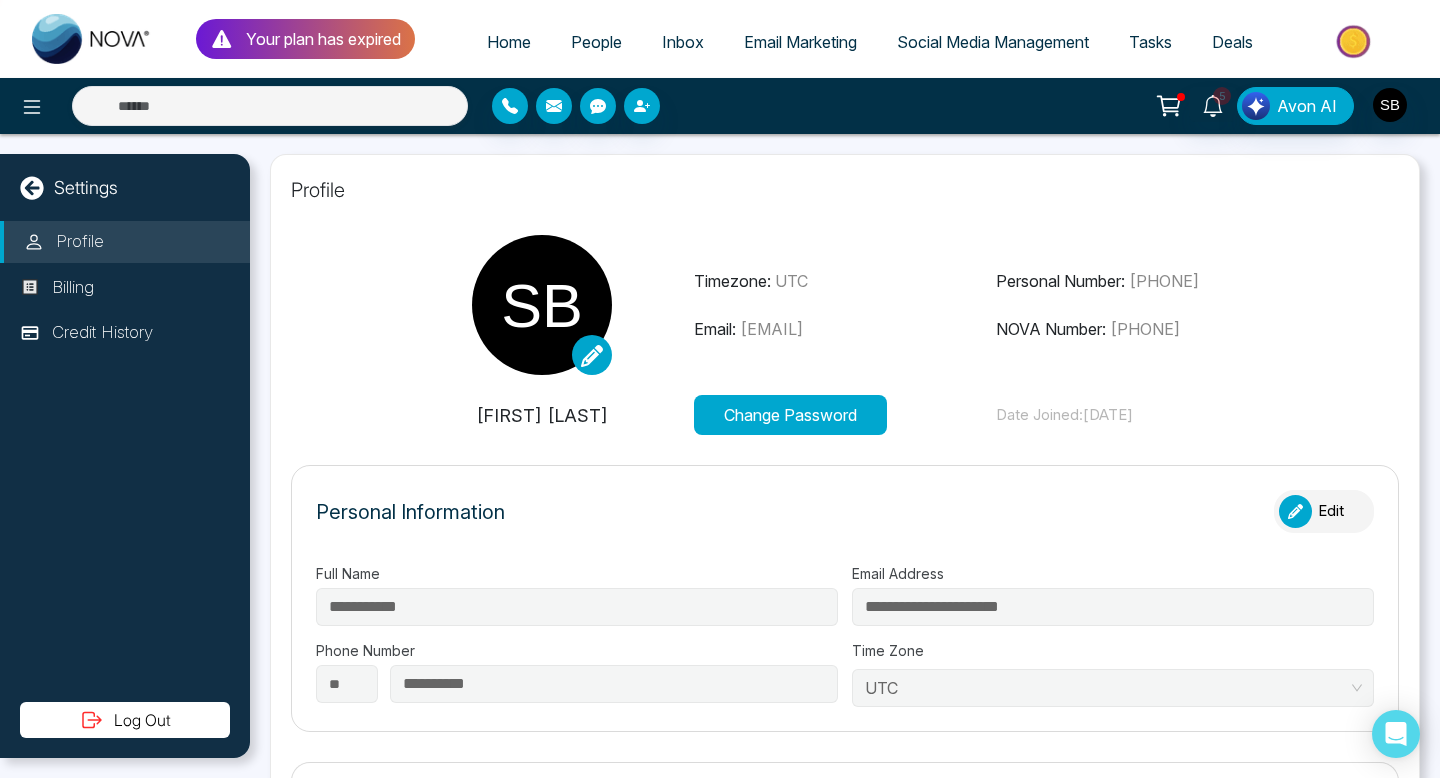 click on "Email Marketing" at bounding box center (800, 42) 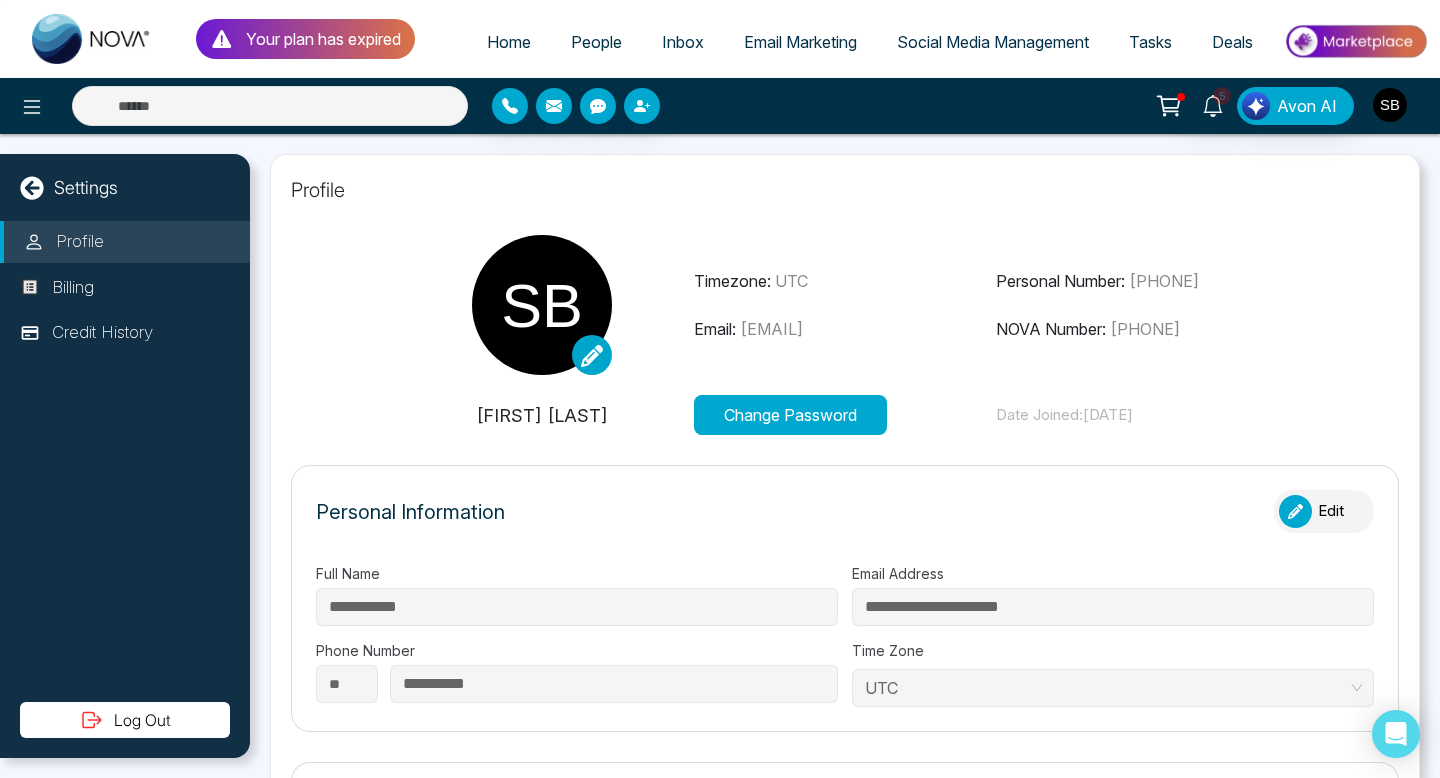 click at bounding box center [1390, 105] 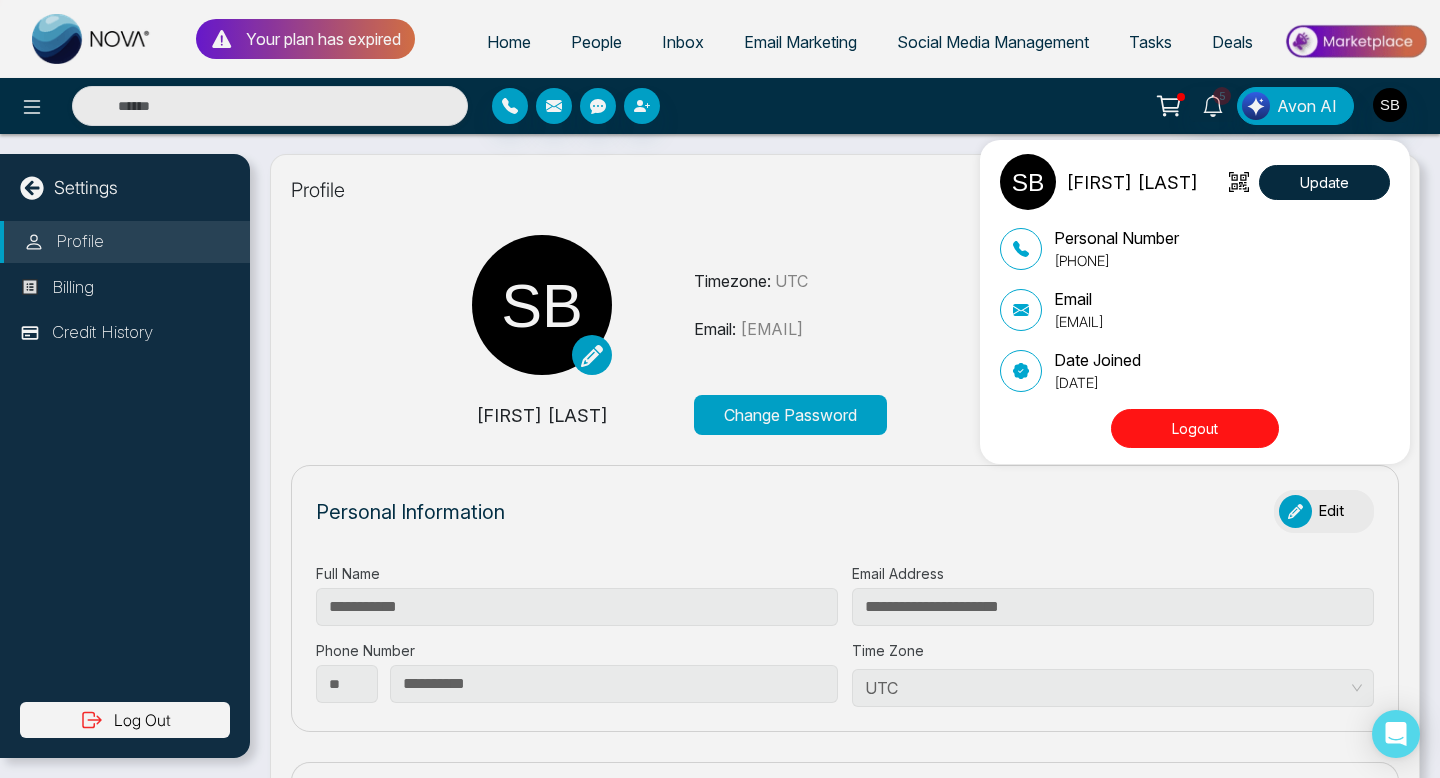 click on "Sean Bhairo Update Personal Number +14162305355 Email seanbhairo@hotmail.com Date Joined April 14, 2023 Logout" at bounding box center [720, 389] 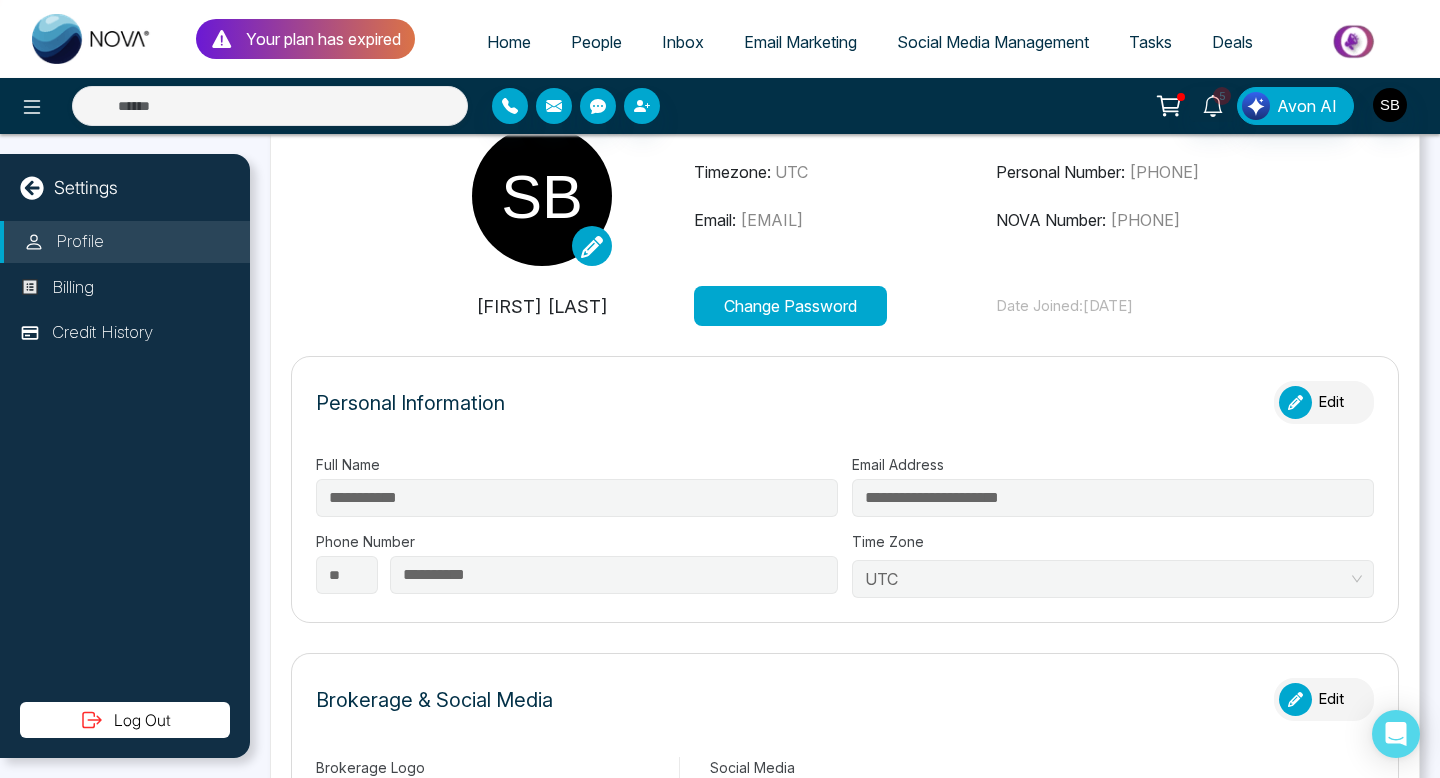 scroll, scrollTop: 152, scrollLeft: 0, axis: vertical 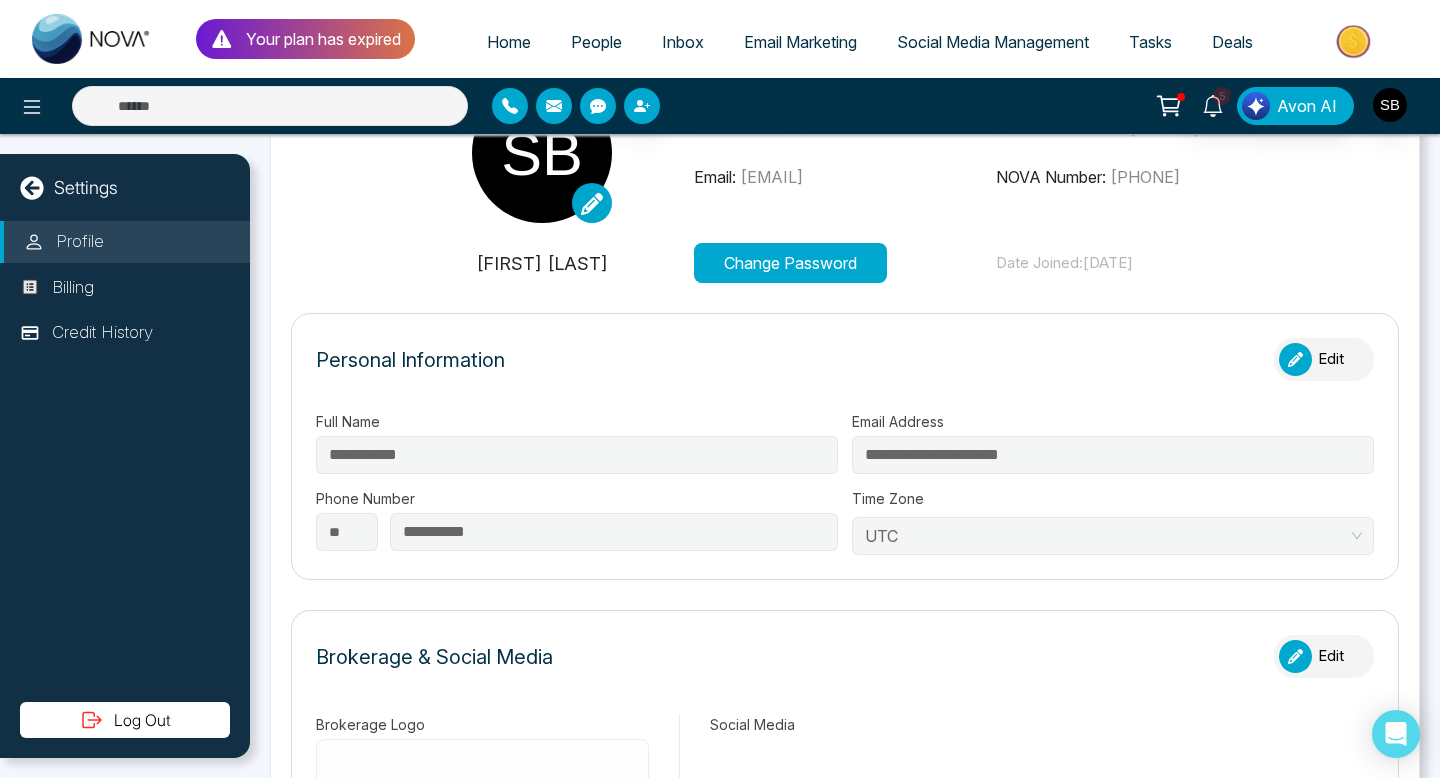 click on "Email Marketing" at bounding box center [800, 42] 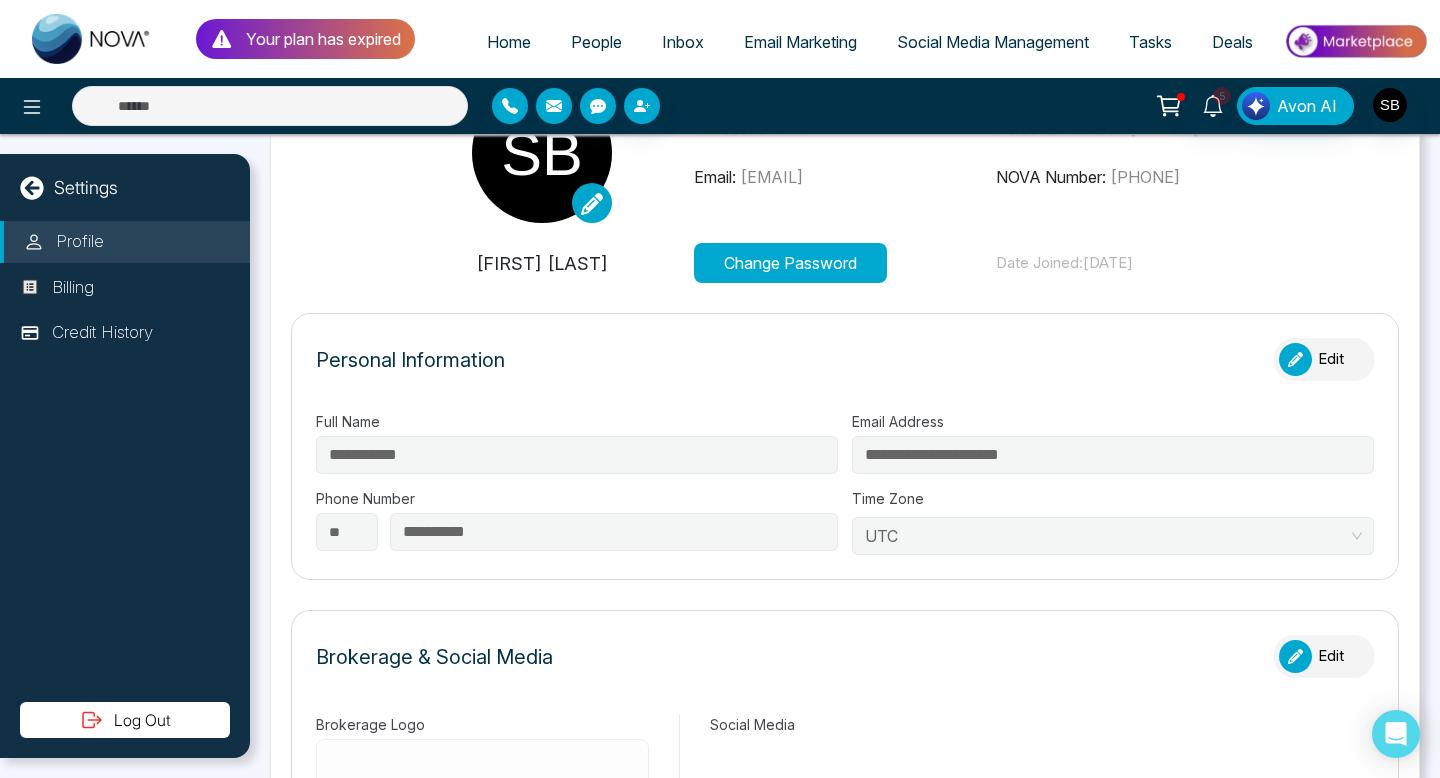 click on "Inbox" at bounding box center [683, 42] 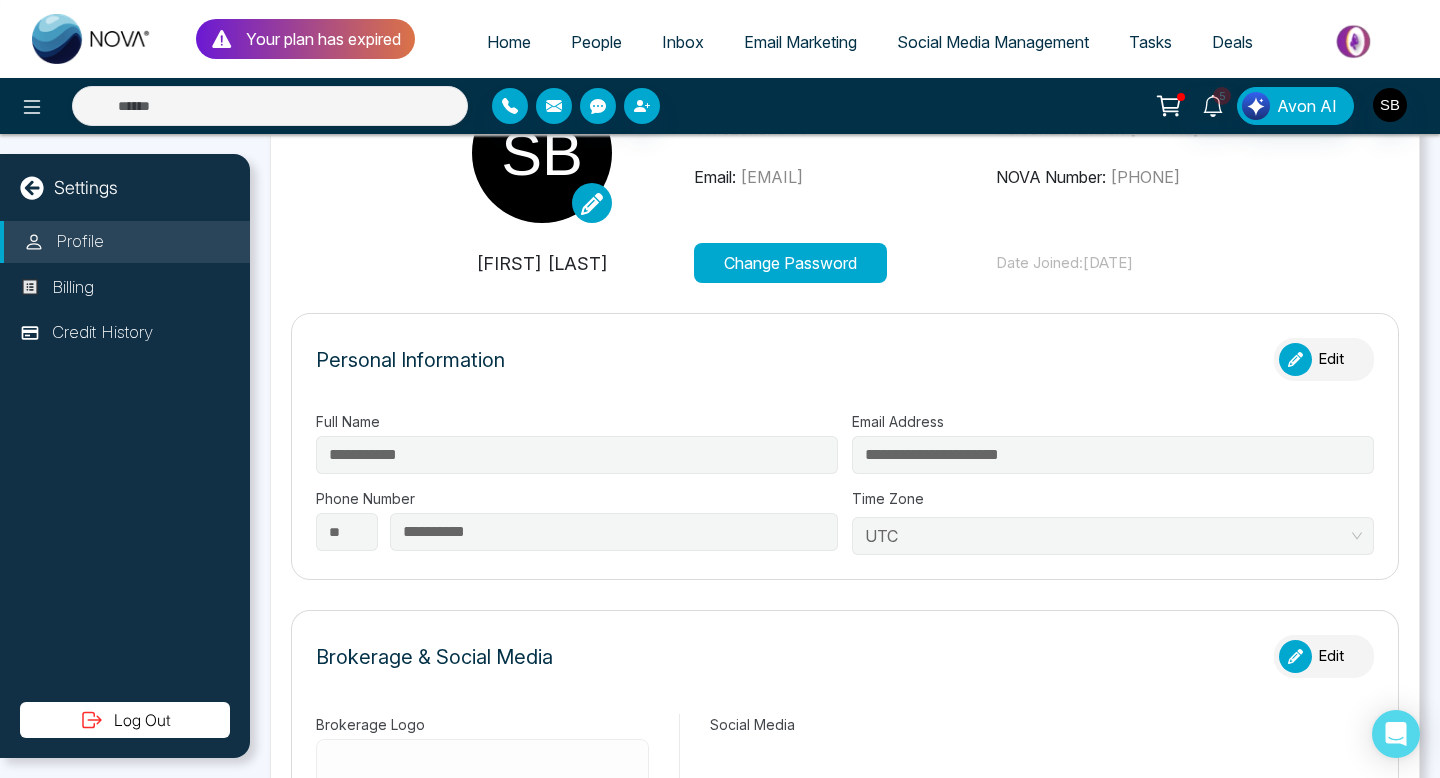 click at bounding box center [92, 39] 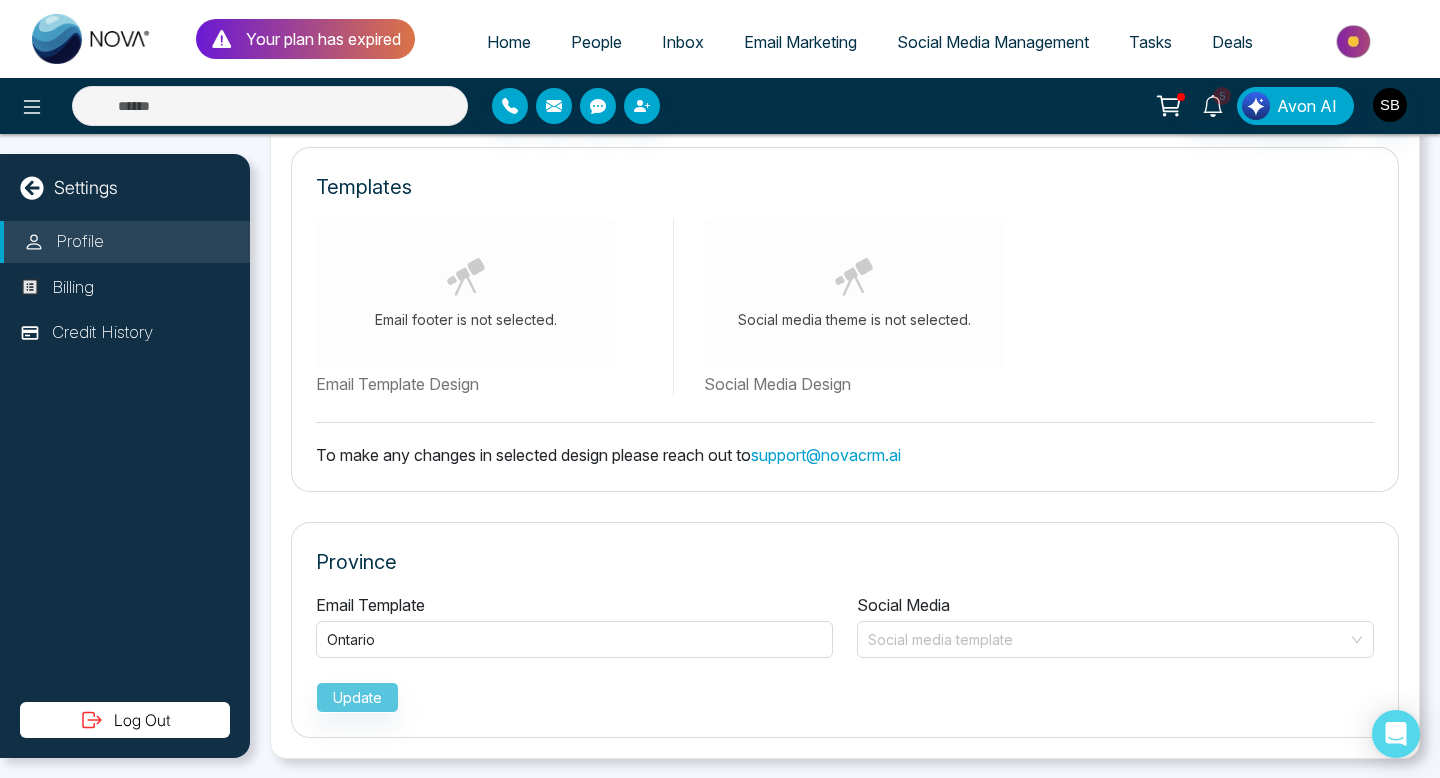 scroll, scrollTop: 0, scrollLeft: 0, axis: both 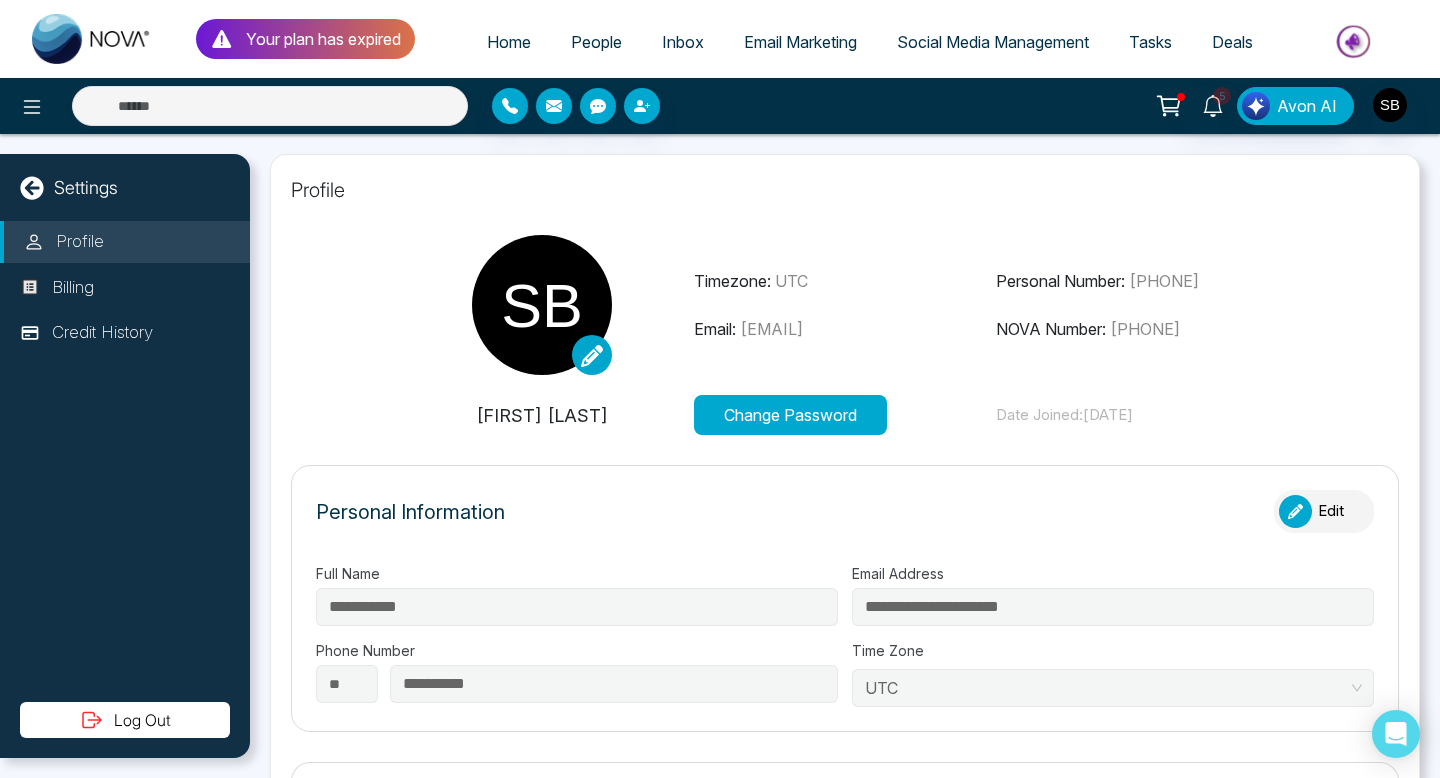 click at bounding box center [92, 39] 